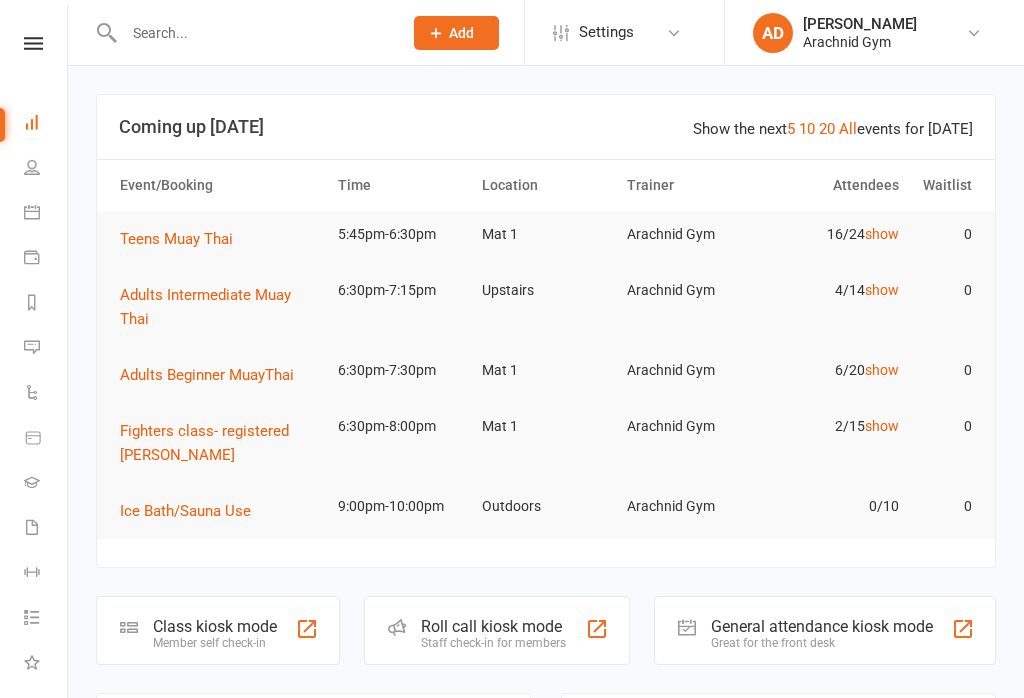 scroll, scrollTop: 0, scrollLeft: 0, axis: both 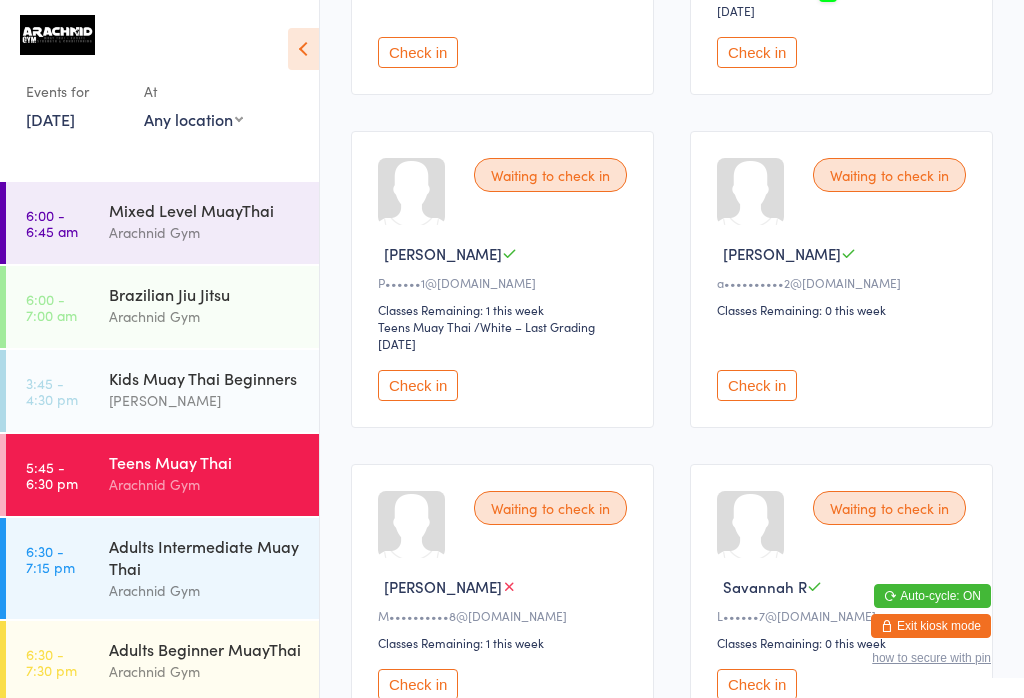 click on "Check in" at bounding box center (757, 385) 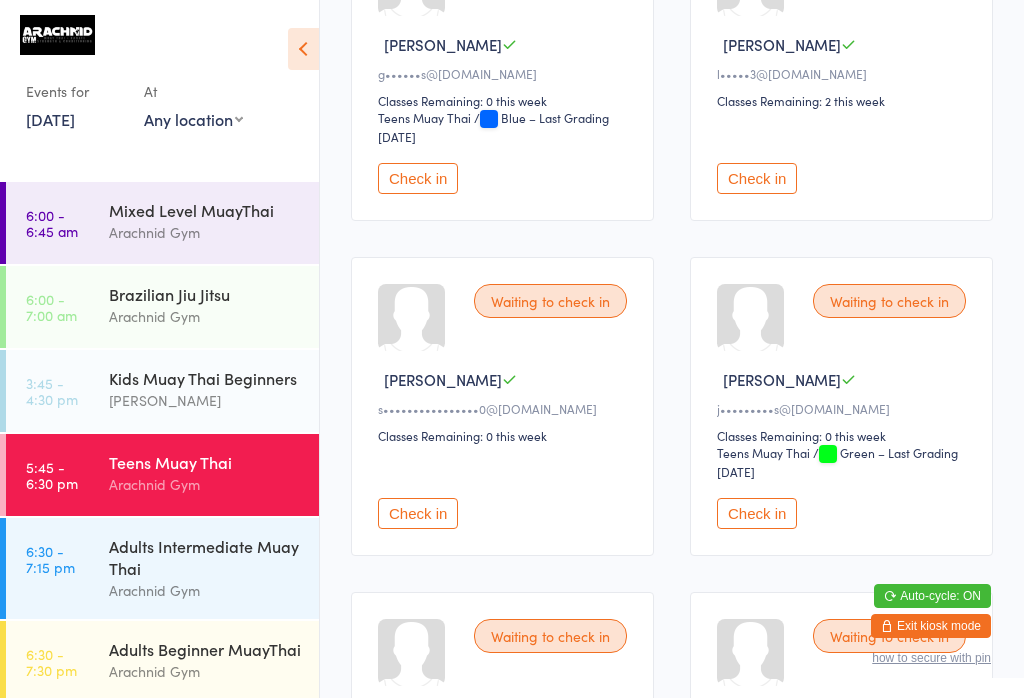 scroll, scrollTop: 1504, scrollLeft: 0, axis: vertical 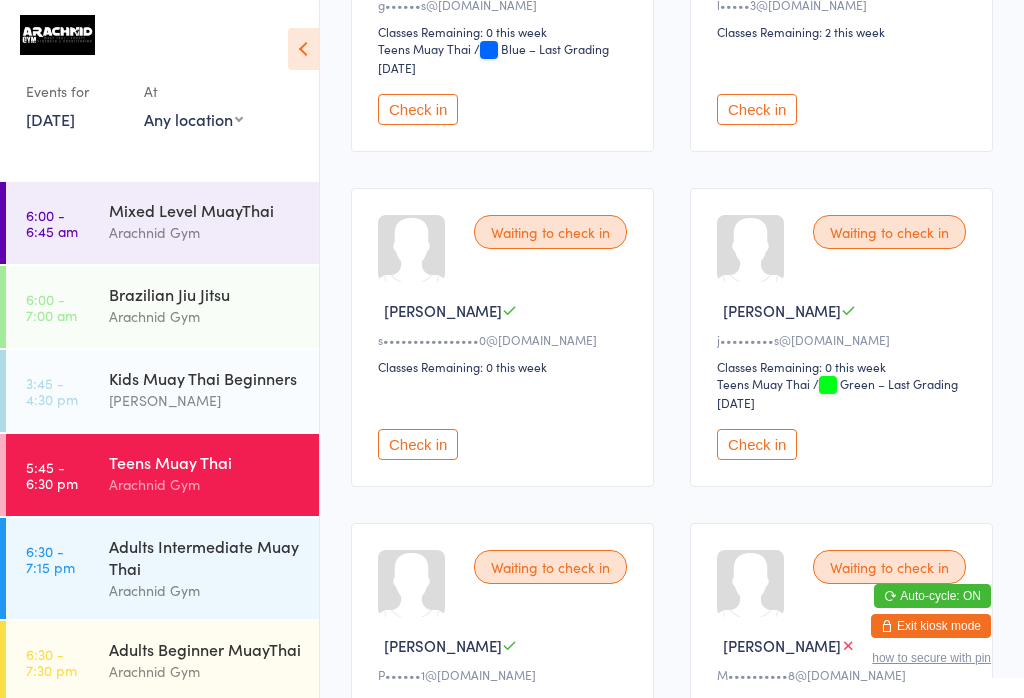 click on "Check in" at bounding box center (418, 444) 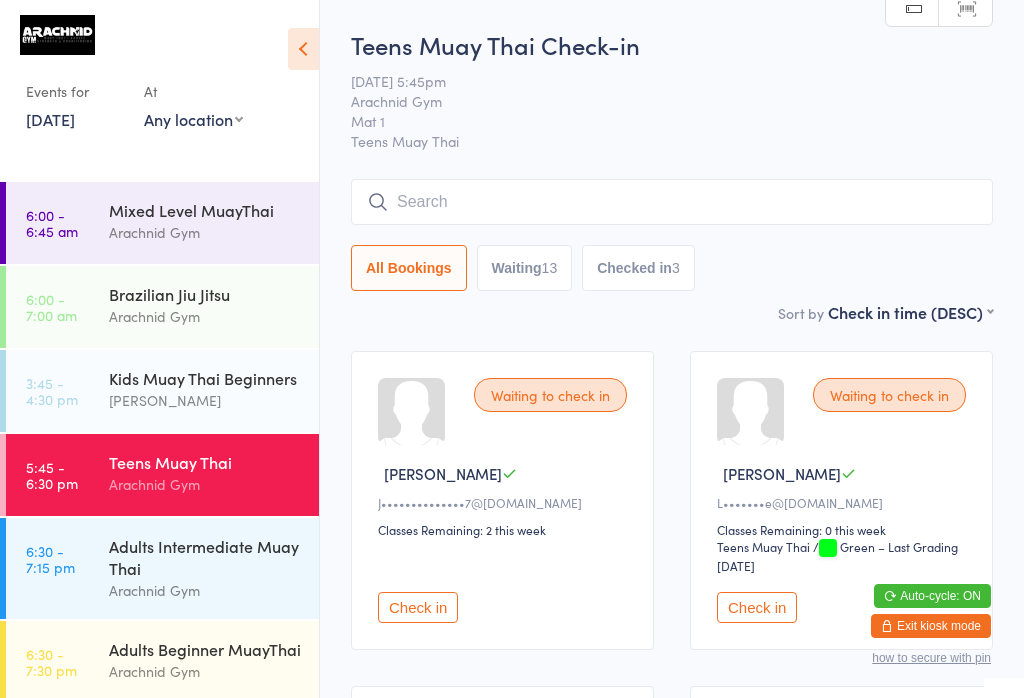 scroll, scrollTop: 0, scrollLeft: 0, axis: both 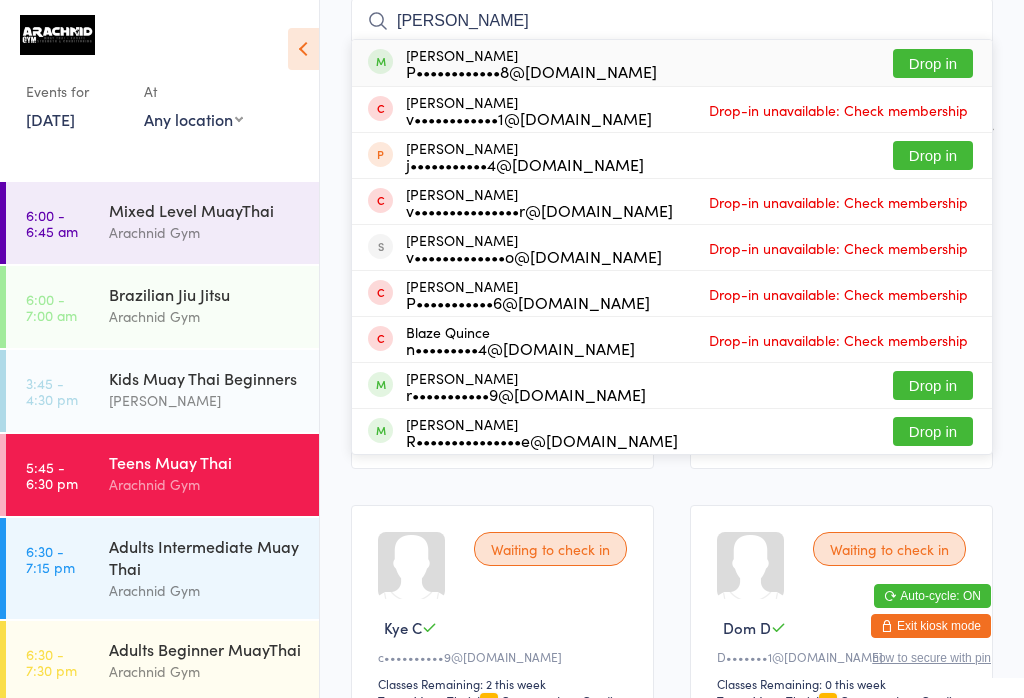 type on "Vince" 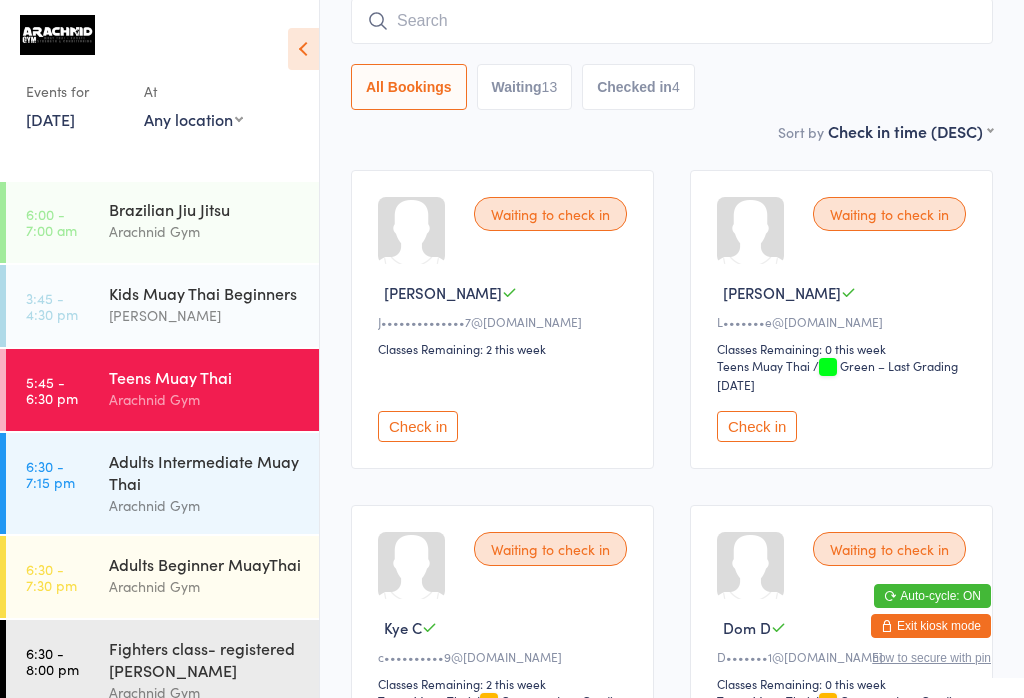 scroll, scrollTop: 80, scrollLeft: 0, axis: vertical 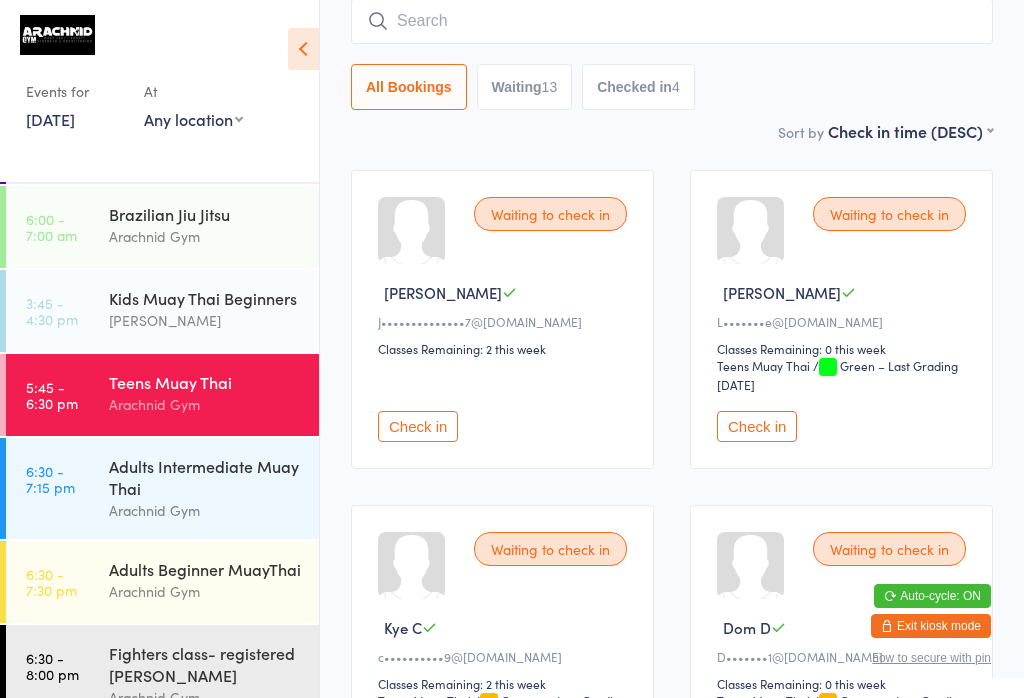 click on "Adults Beginner MuayThai Arachnid Gym" at bounding box center [214, 580] 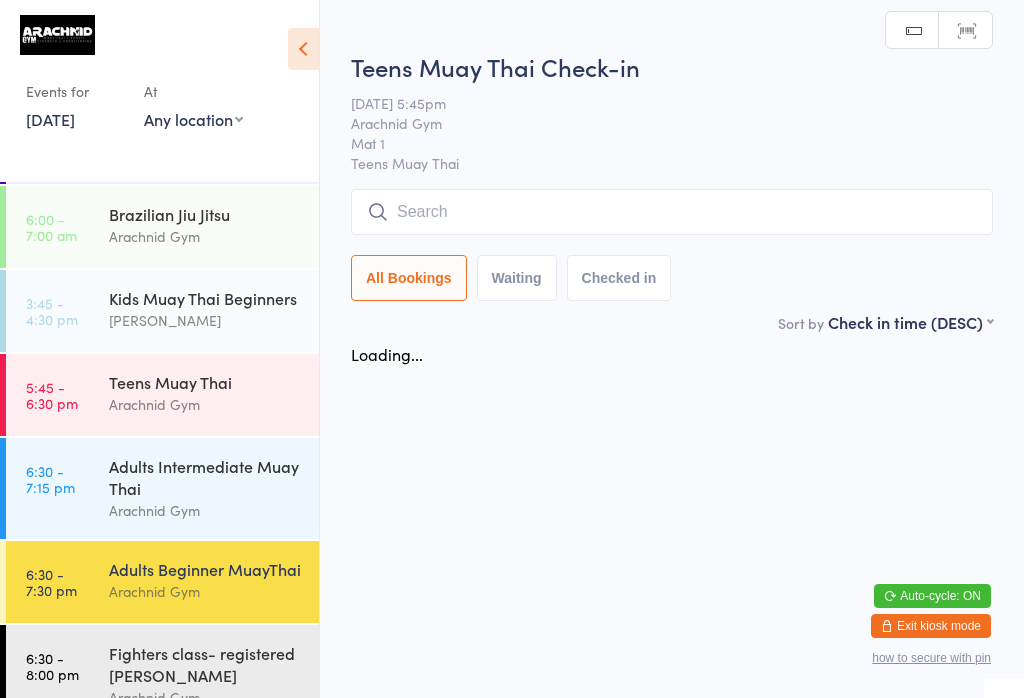 scroll, scrollTop: 0, scrollLeft: 0, axis: both 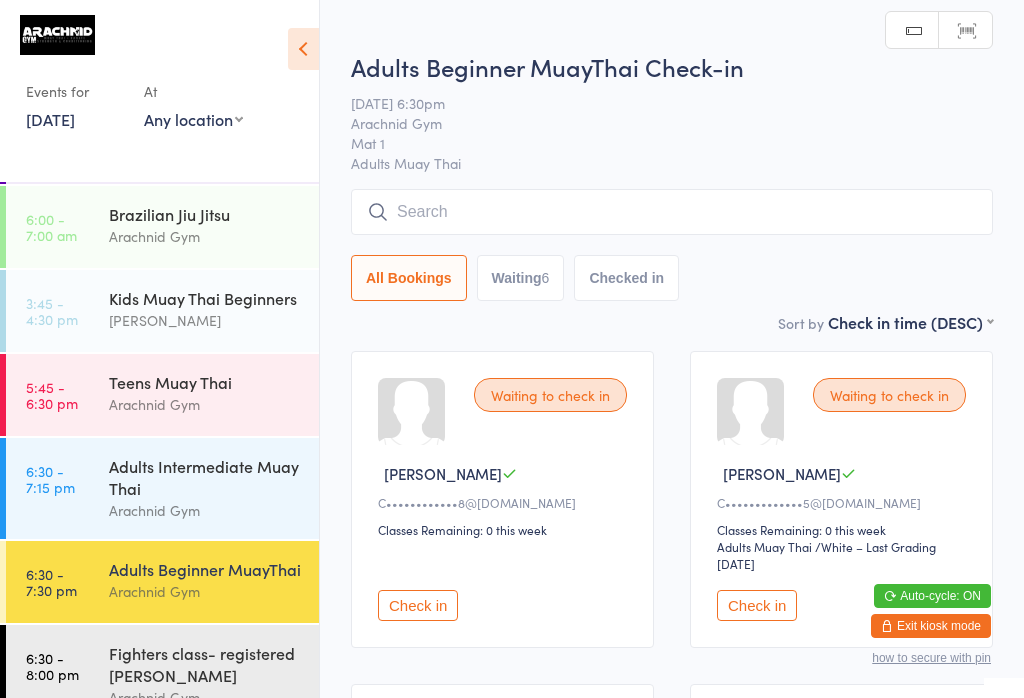click at bounding box center (672, 212) 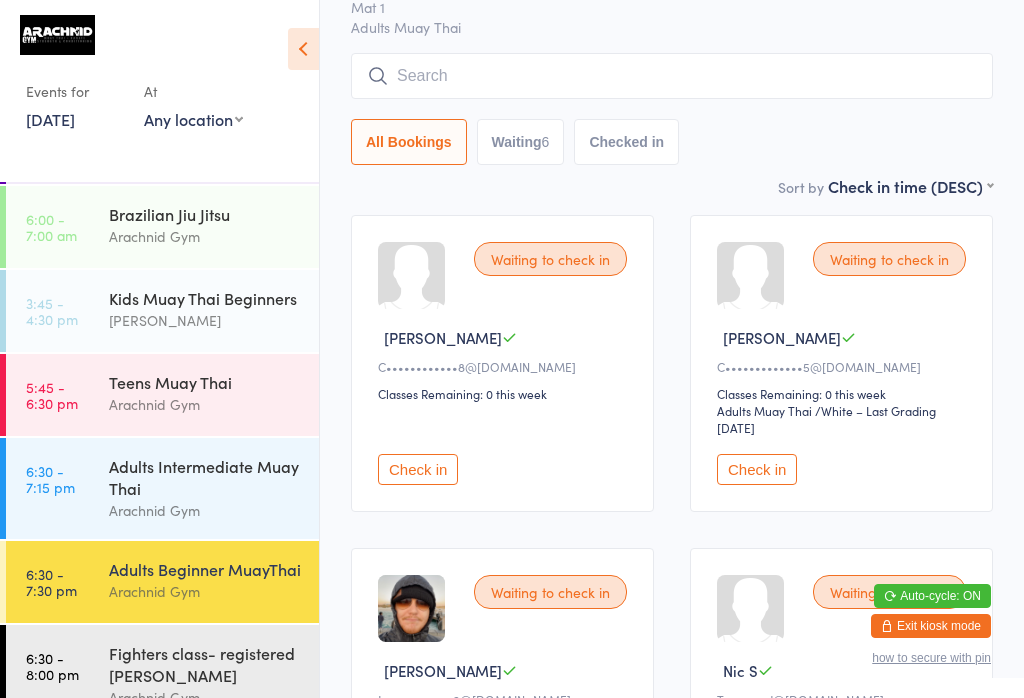 scroll, scrollTop: 191, scrollLeft: 0, axis: vertical 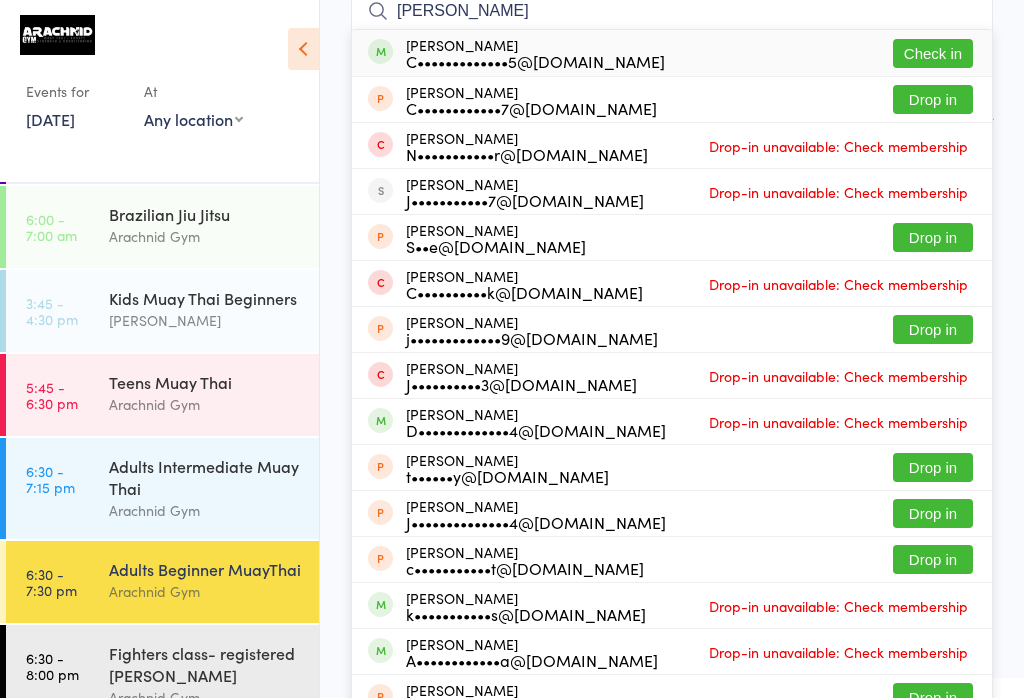 type on "Chad" 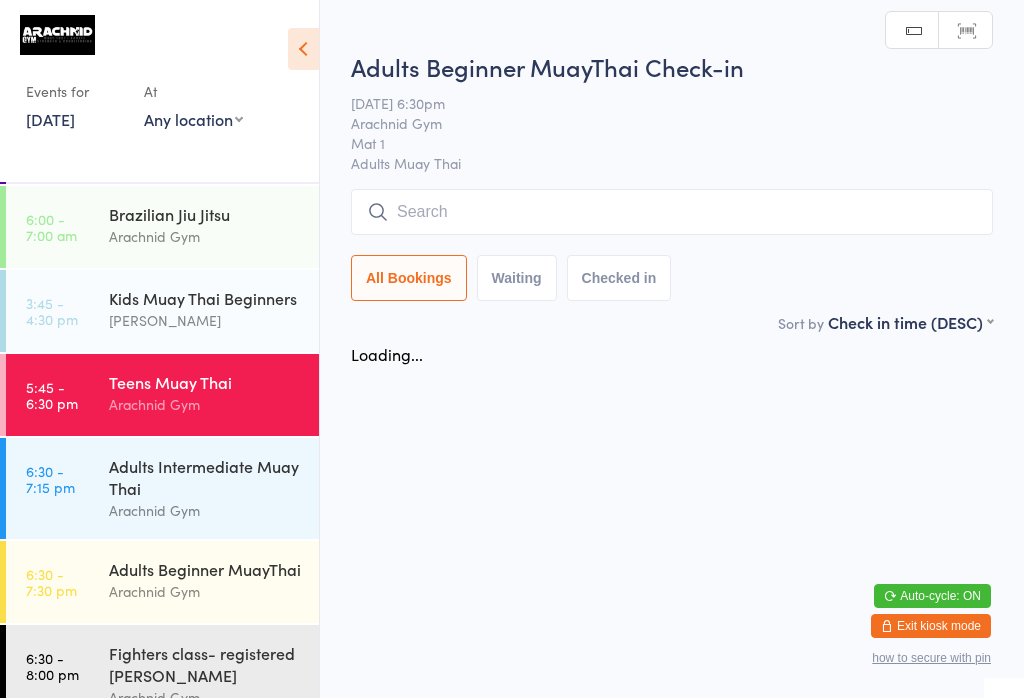 scroll, scrollTop: 0, scrollLeft: 0, axis: both 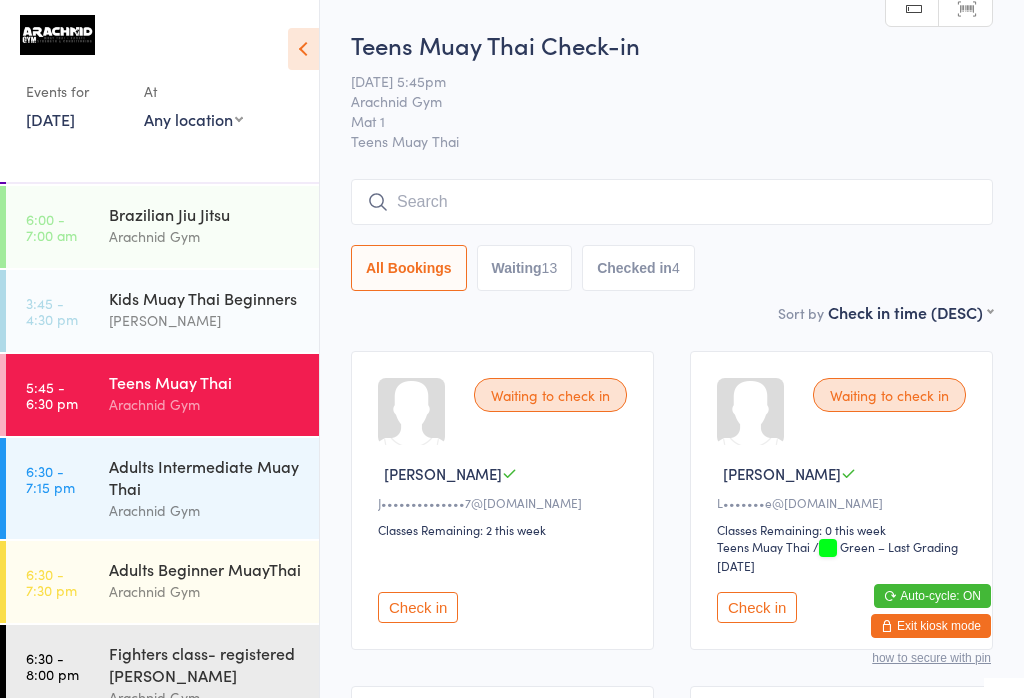 click at bounding box center [672, 202] 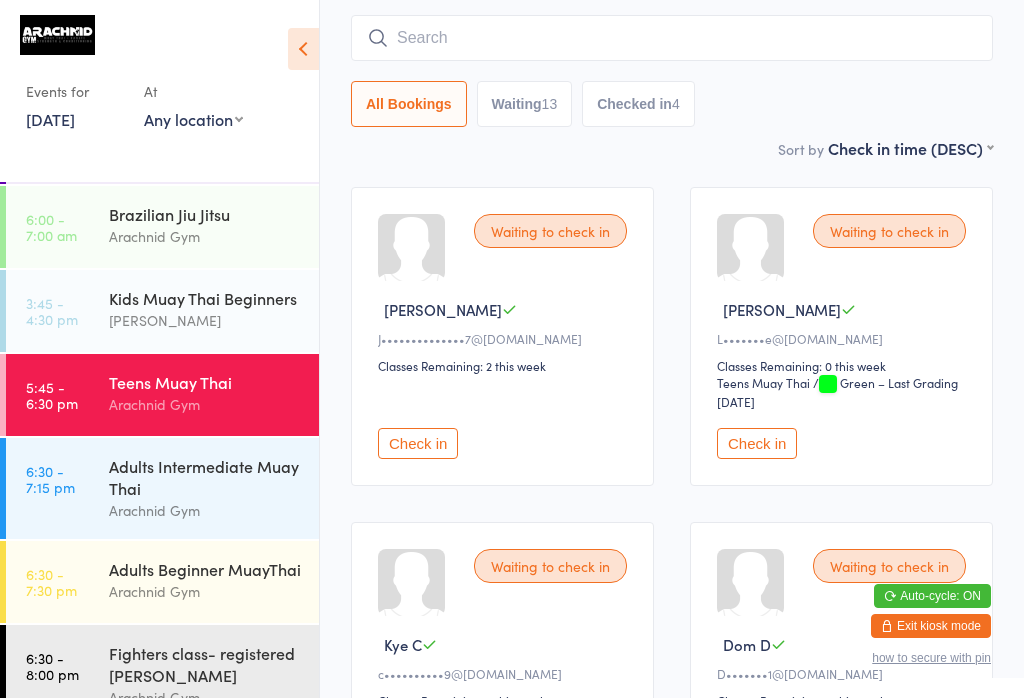 scroll, scrollTop: 181, scrollLeft: 0, axis: vertical 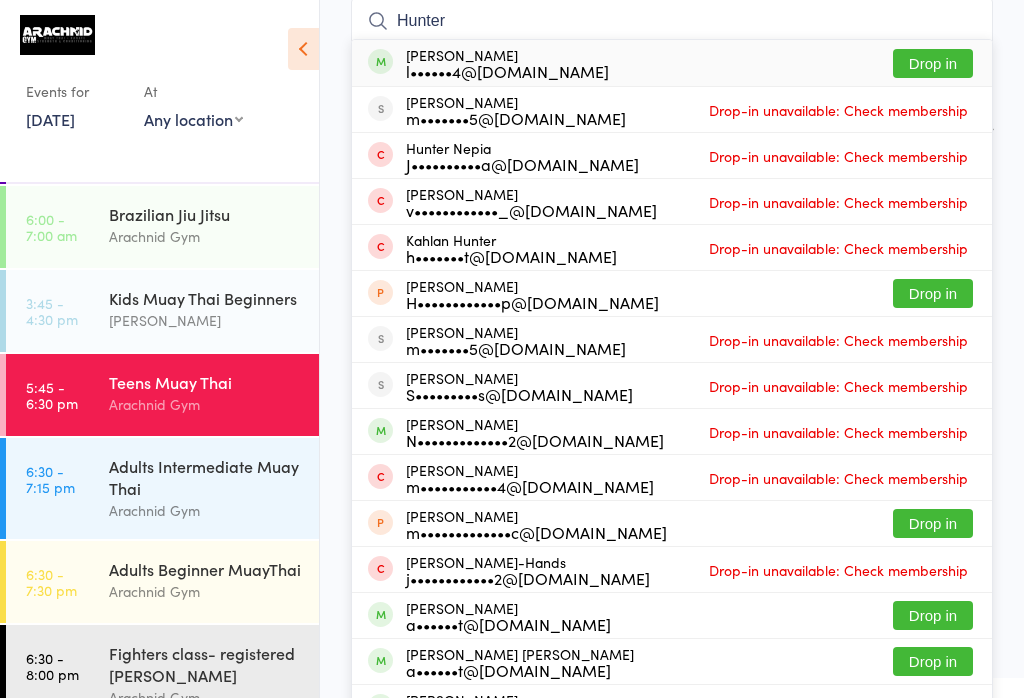 type on "Hunter" 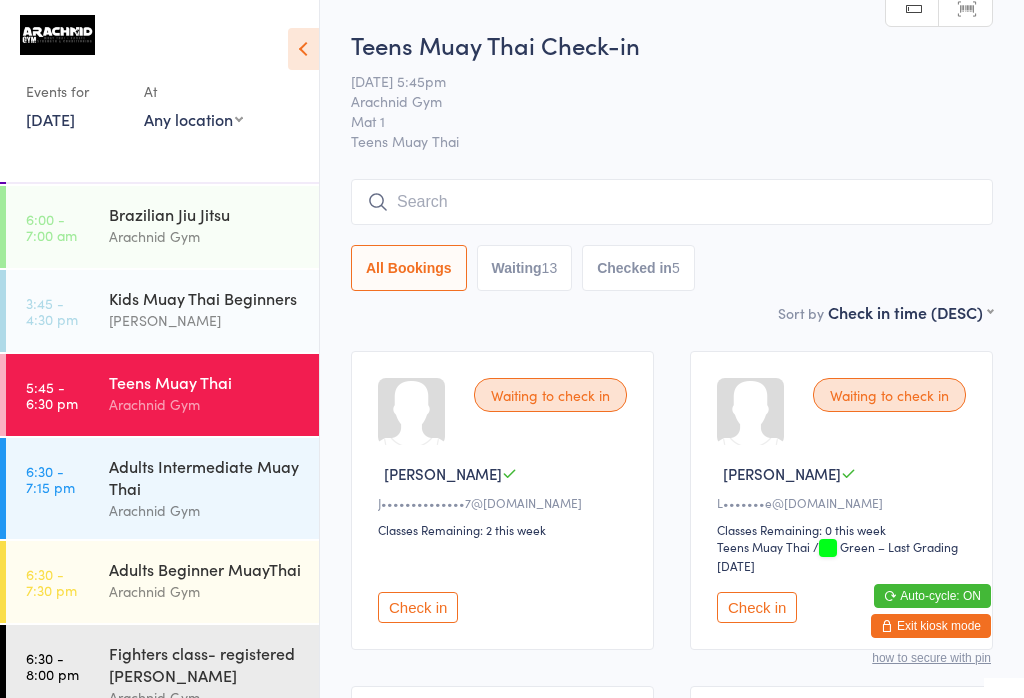 scroll, scrollTop: 0, scrollLeft: 0, axis: both 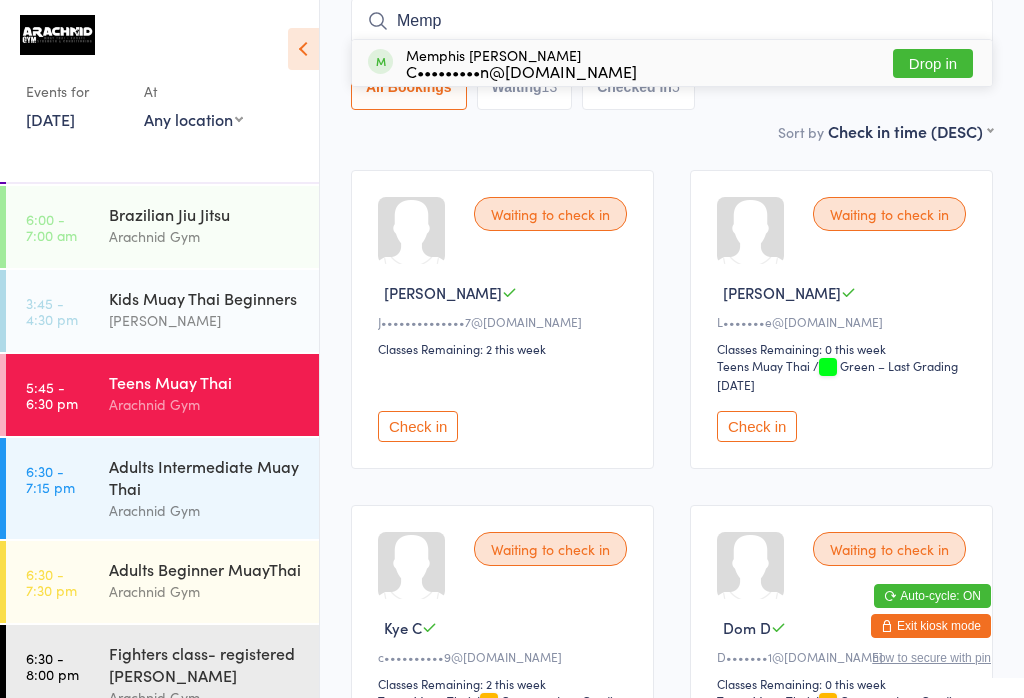 type on "Memp" 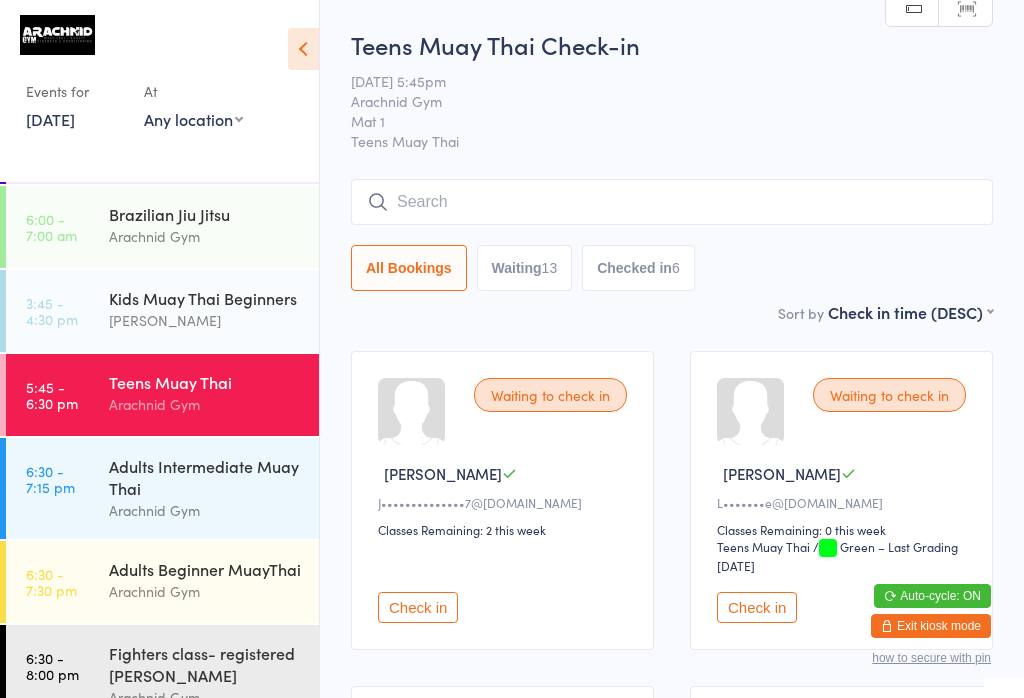 scroll, scrollTop: 0, scrollLeft: 0, axis: both 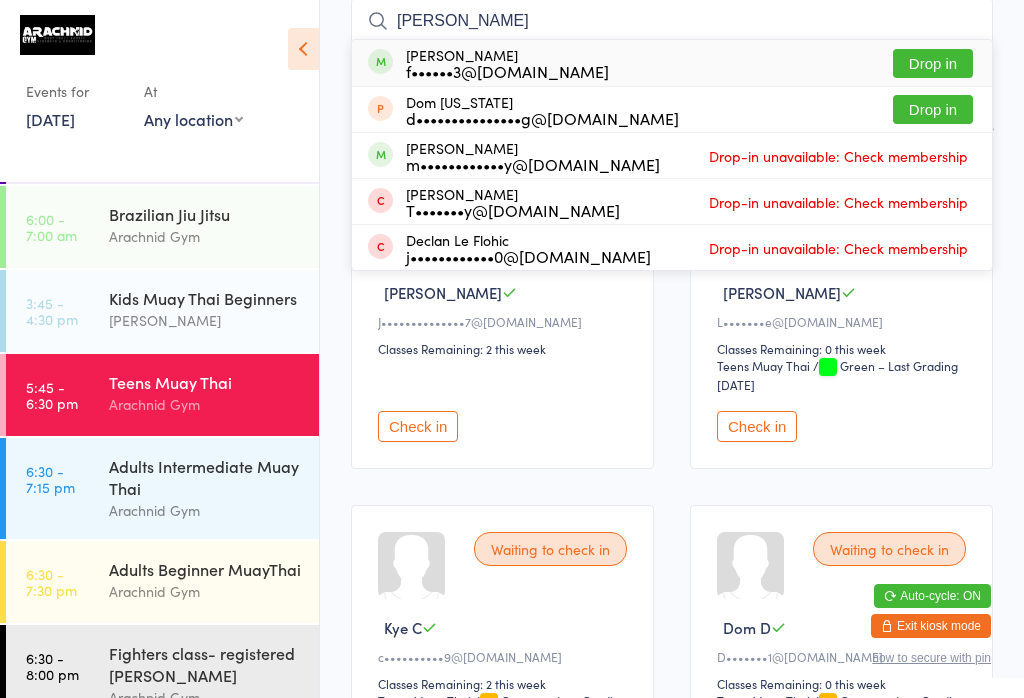 type on "Floyd" 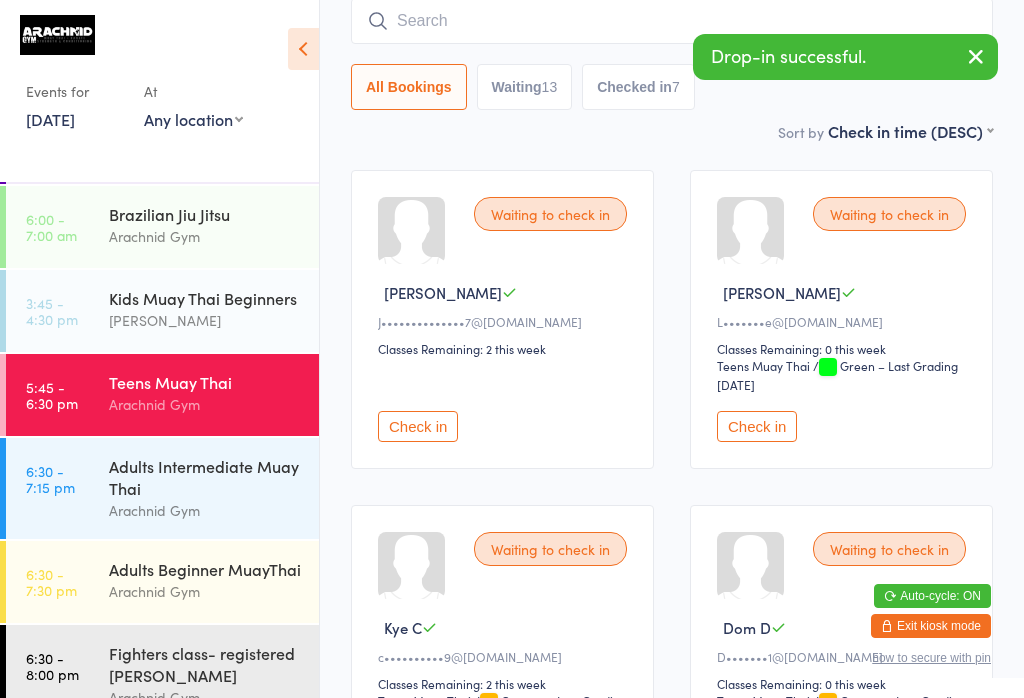 click at bounding box center (672, 21) 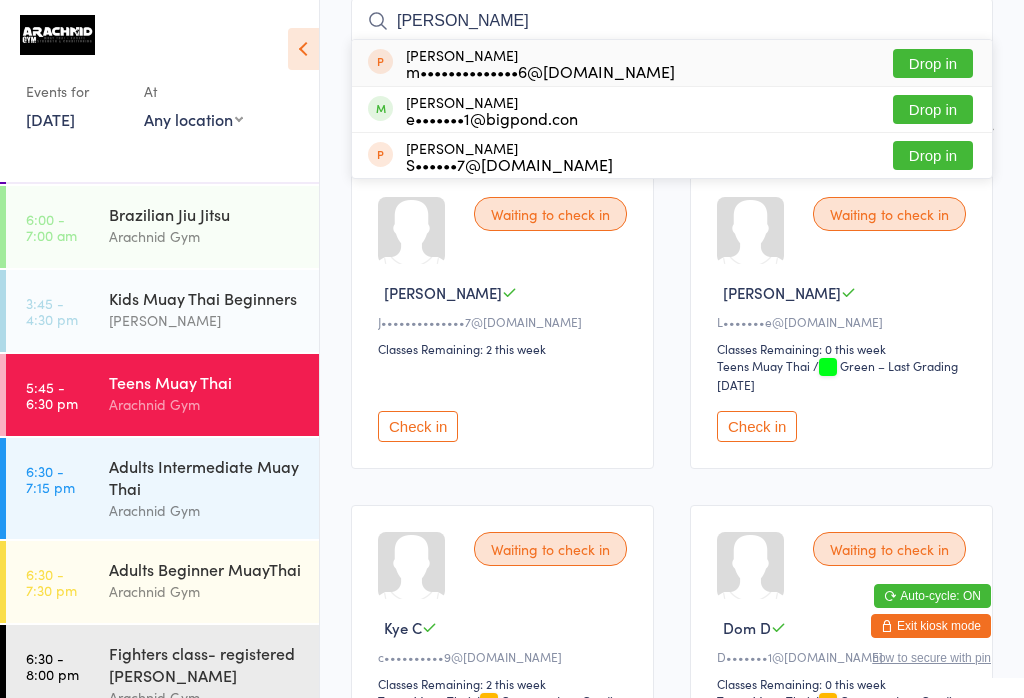 type on "Reece" 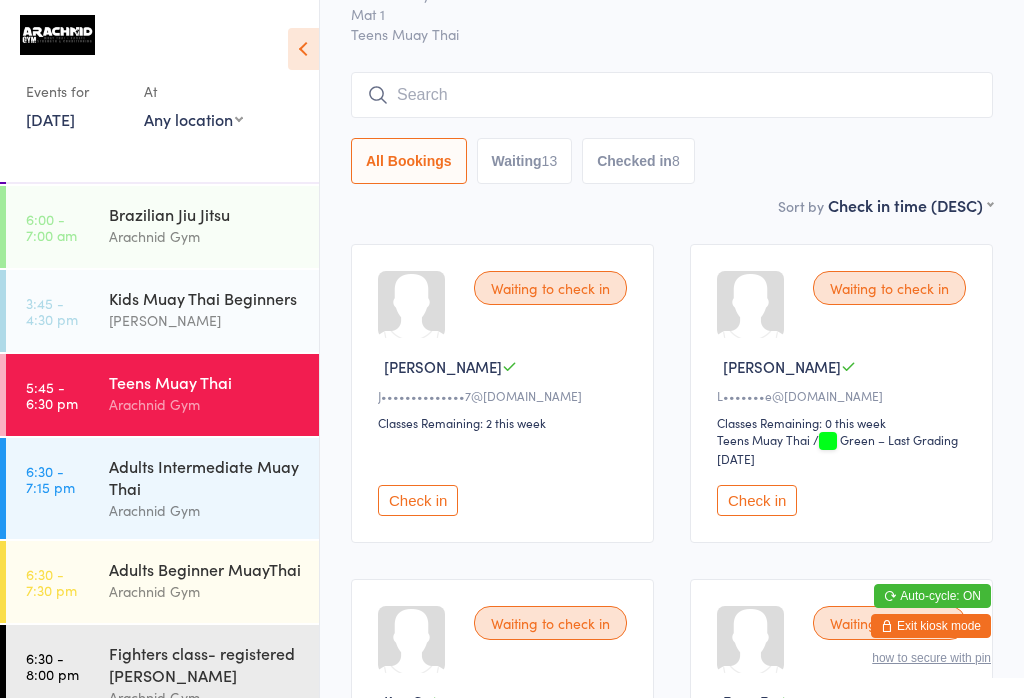 scroll, scrollTop: 102, scrollLeft: 0, axis: vertical 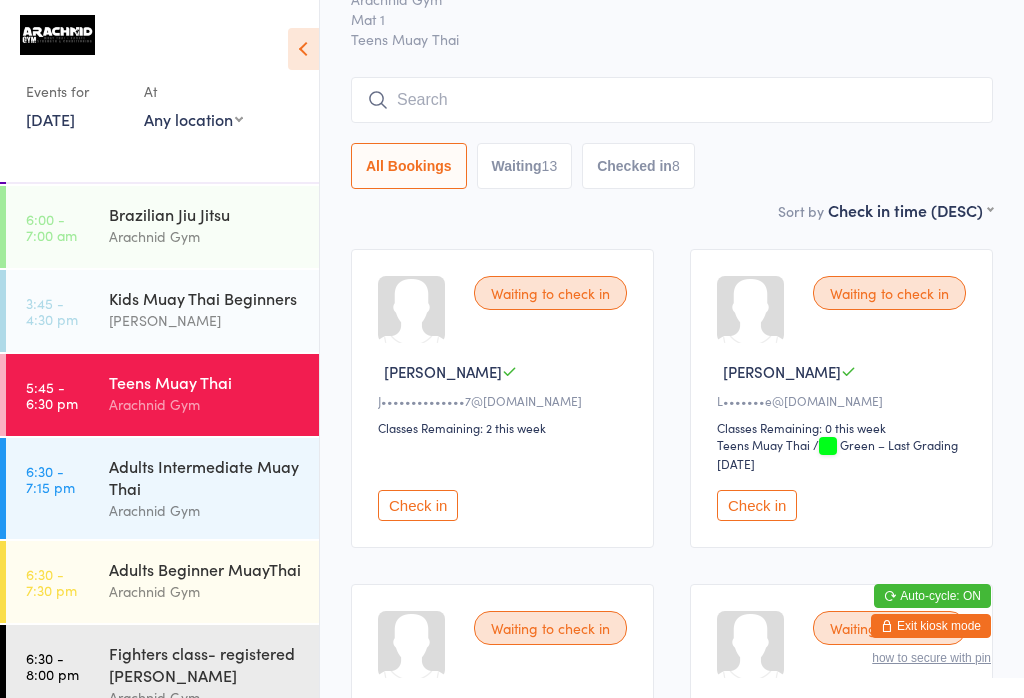 click at bounding box center [672, 100] 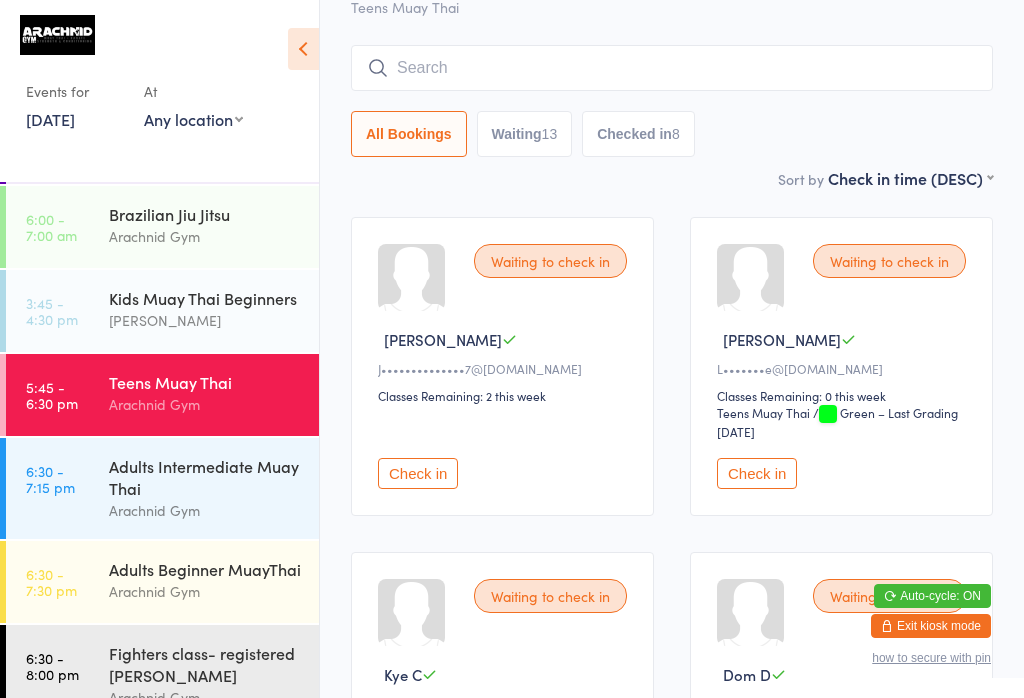 scroll, scrollTop: 181, scrollLeft: 0, axis: vertical 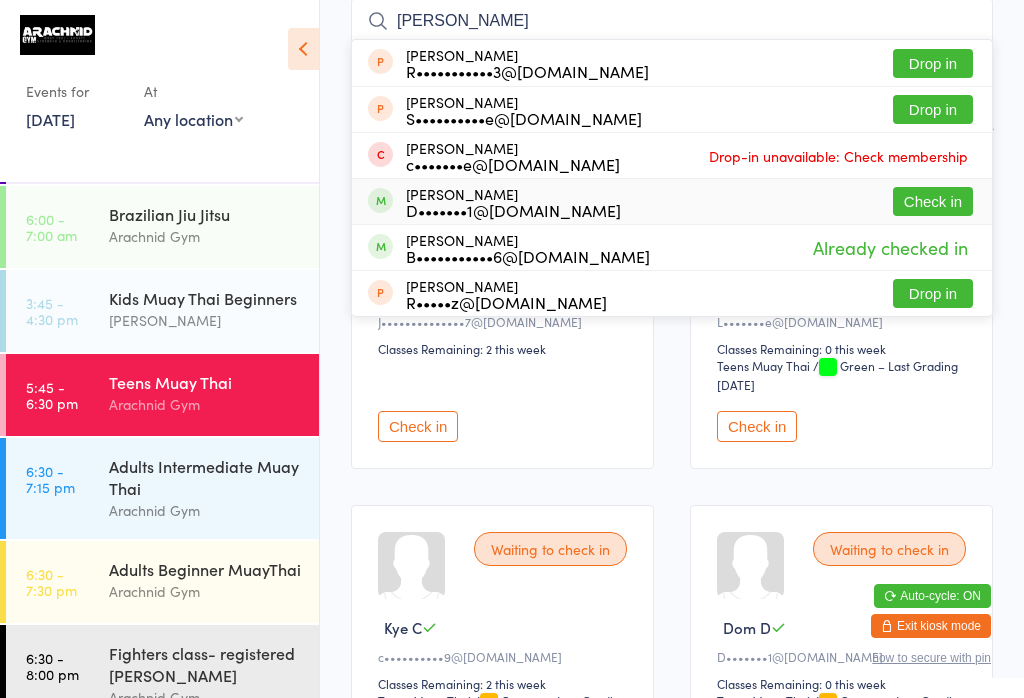 type on "Rocco" 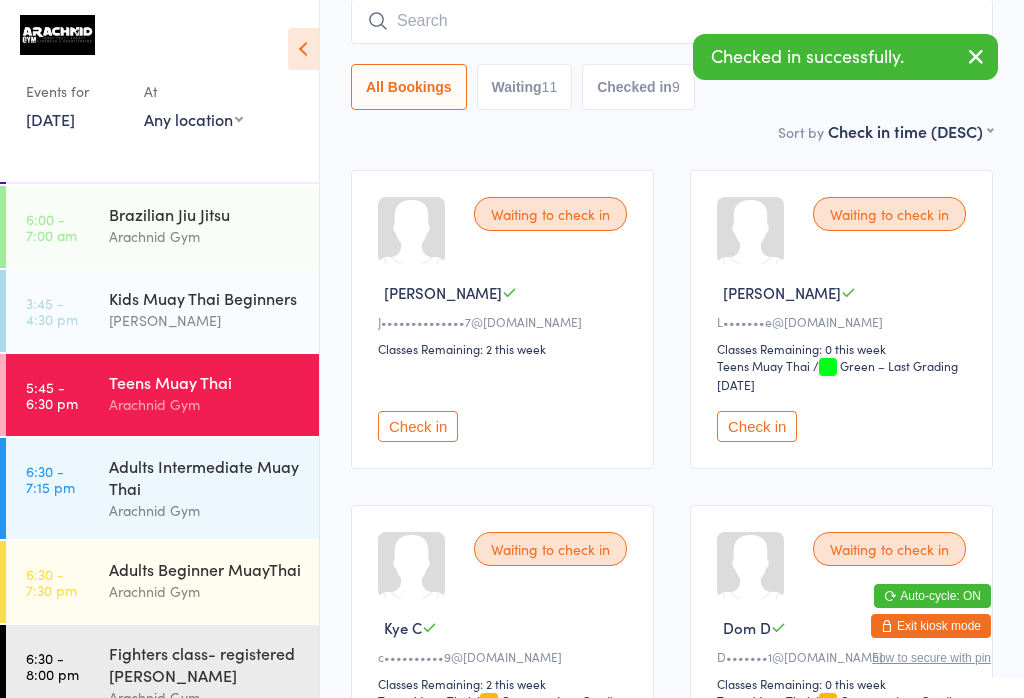 click at bounding box center [672, 21] 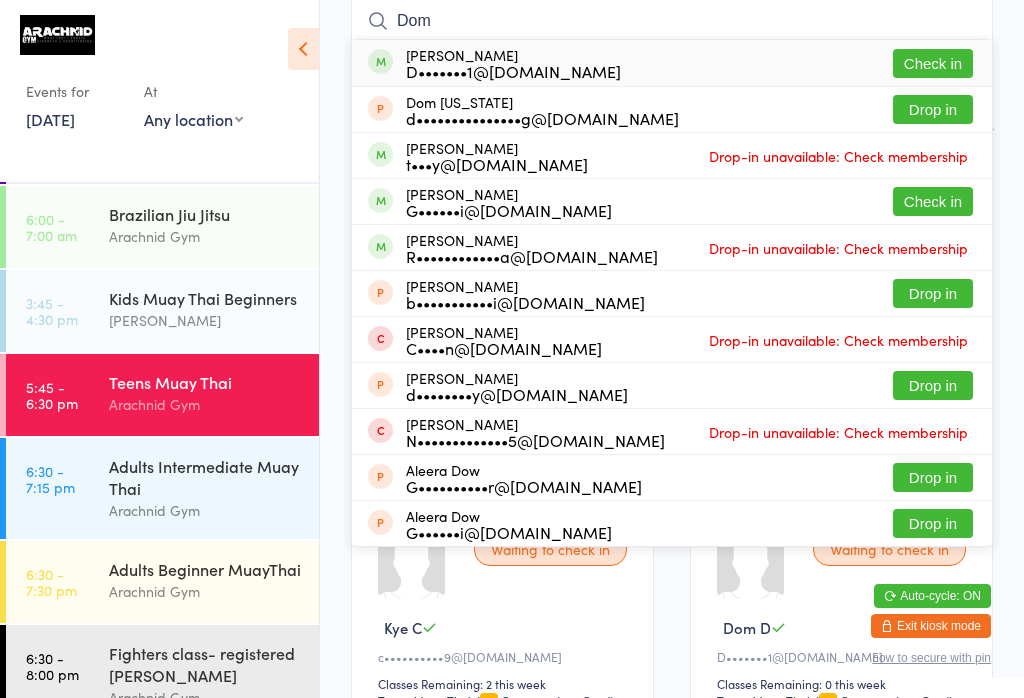 type on "Dom" 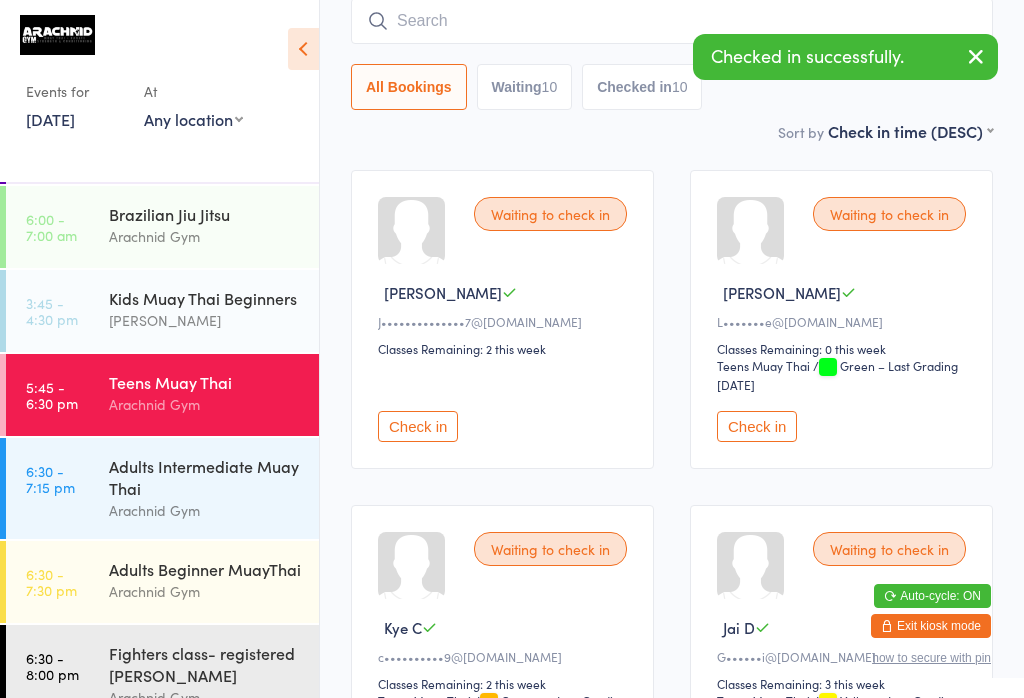 click at bounding box center (672, 21) 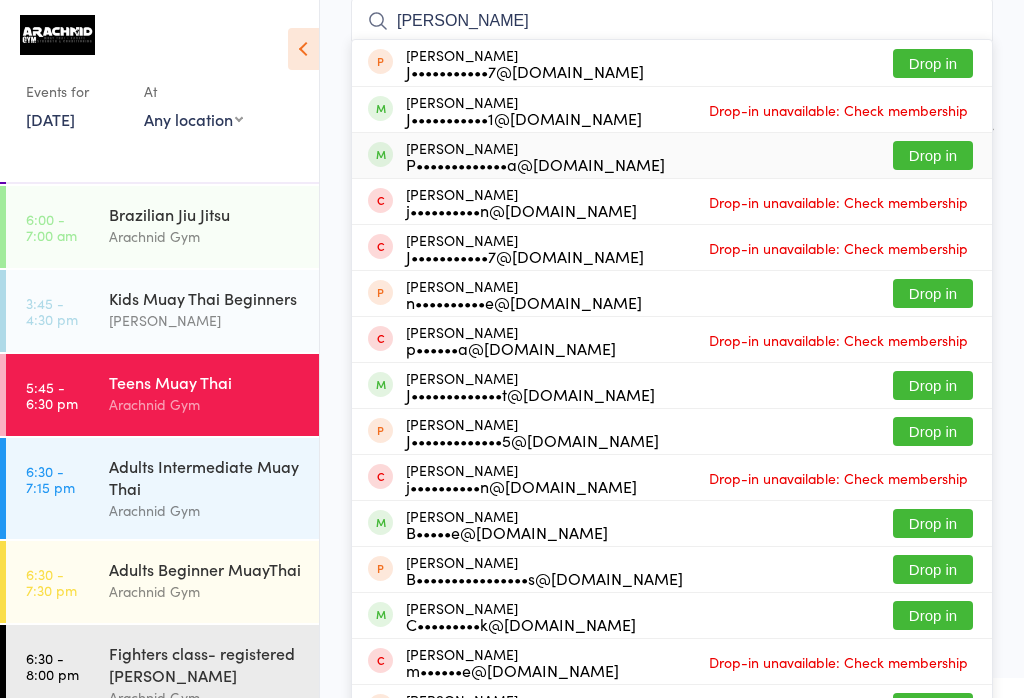 type on "Josh" 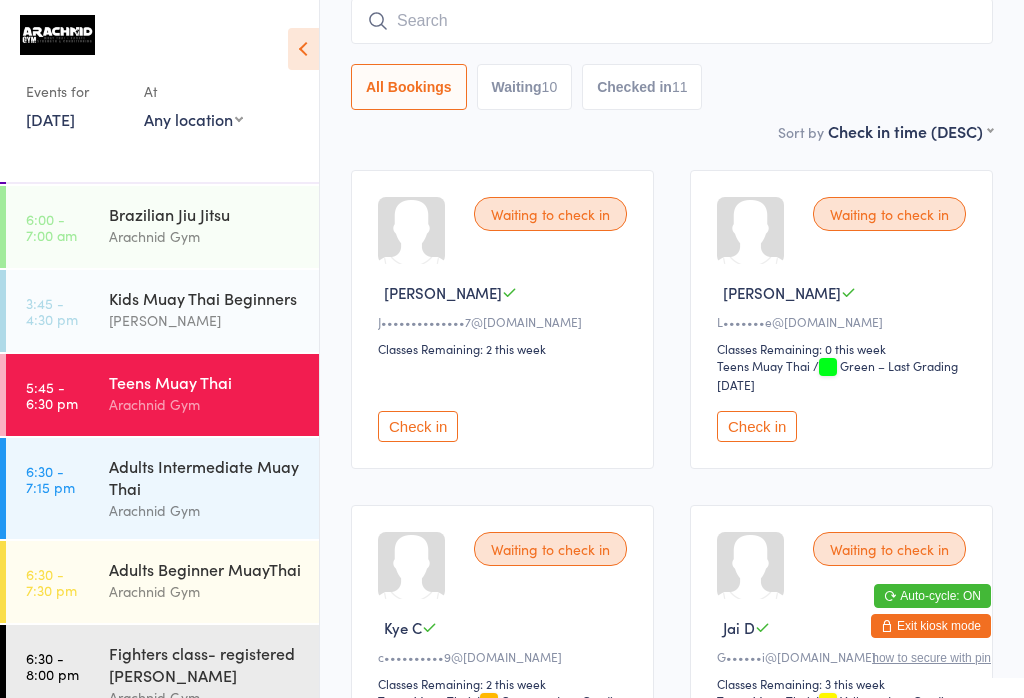 click at bounding box center (672, 21) 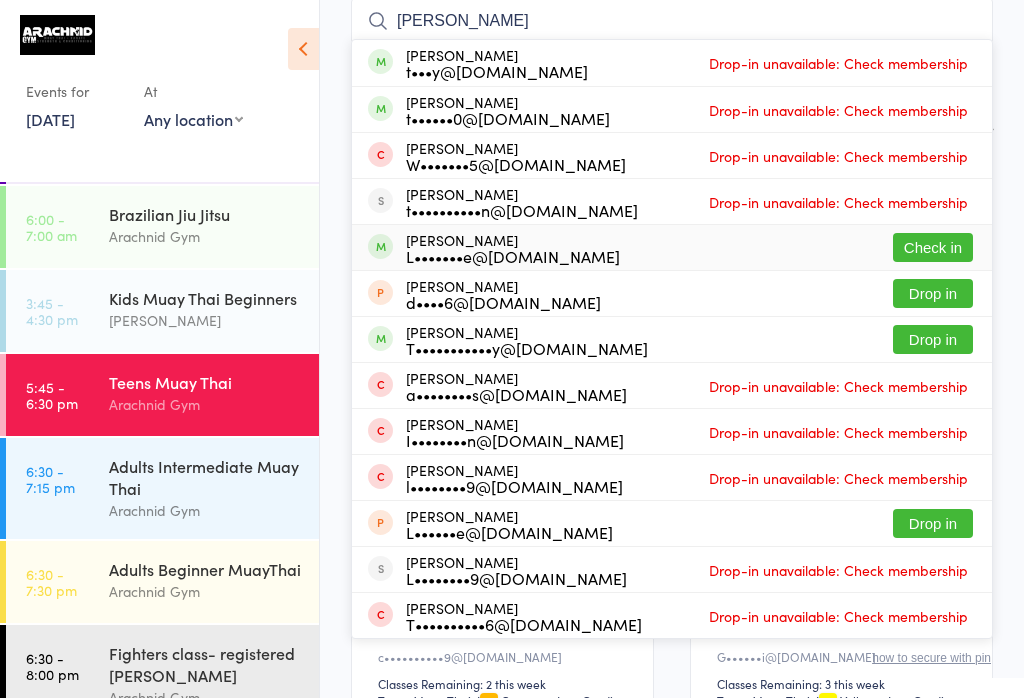 type on "Tom" 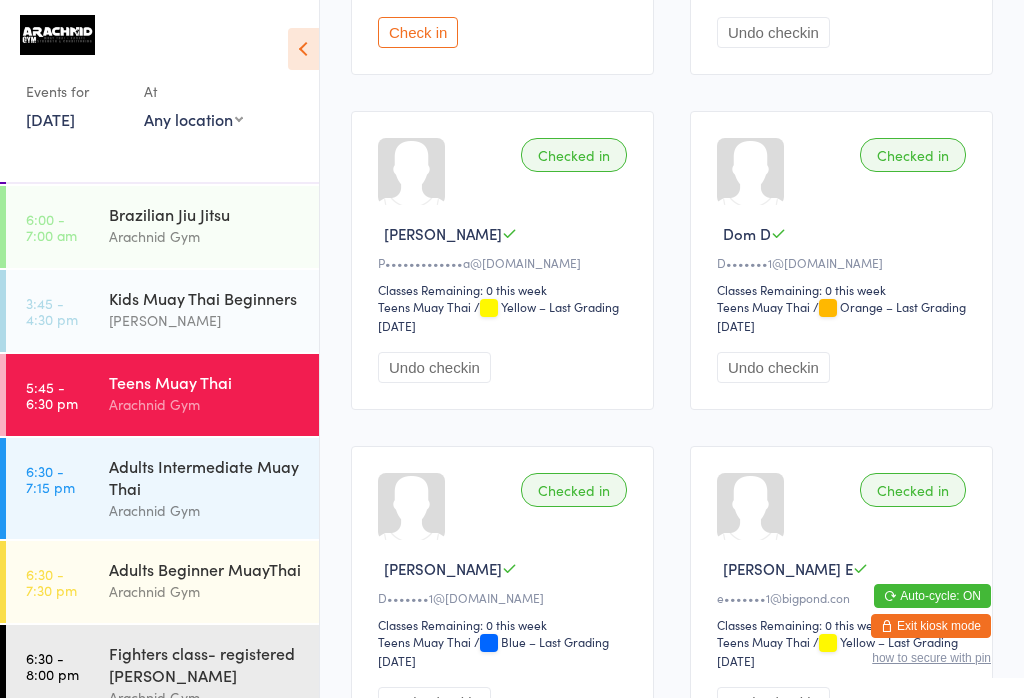 scroll, scrollTop: 1915, scrollLeft: 0, axis: vertical 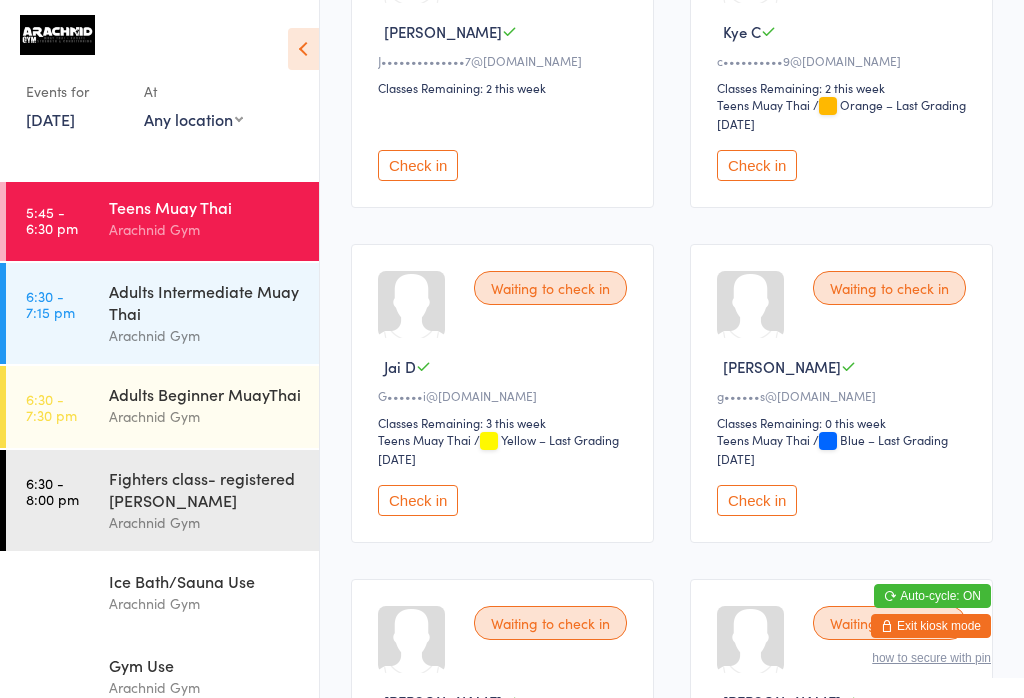 click on "6:30 - 8:00 pm Fighters class- registered fighters only Arachnid Gym" at bounding box center (162, 500) 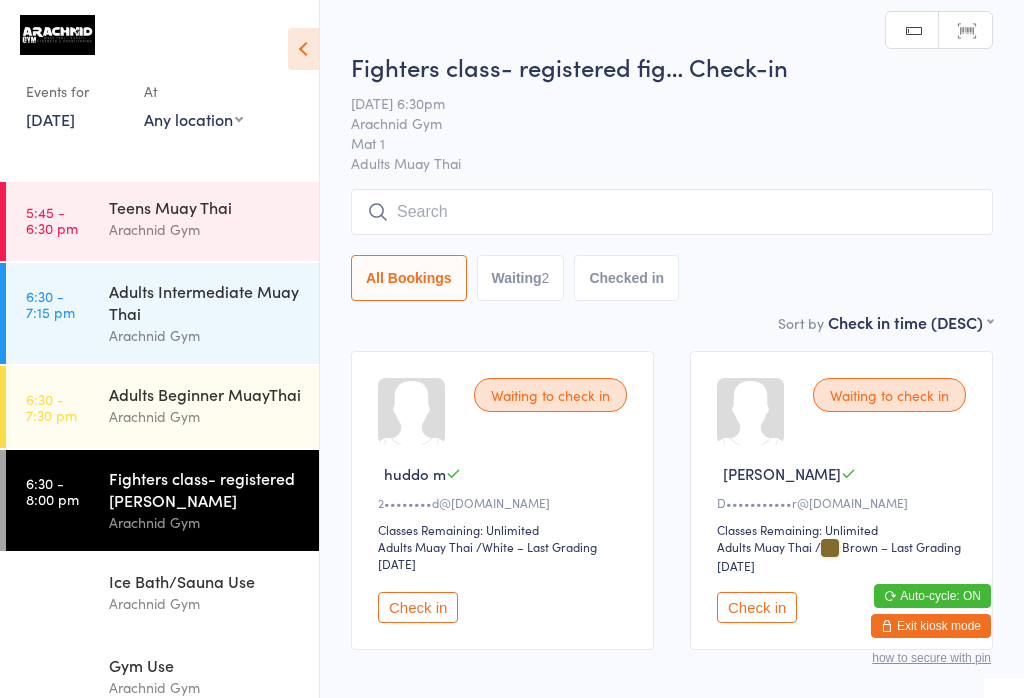 scroll, scrollTop: 0, scrollLeft: 0, axis: both 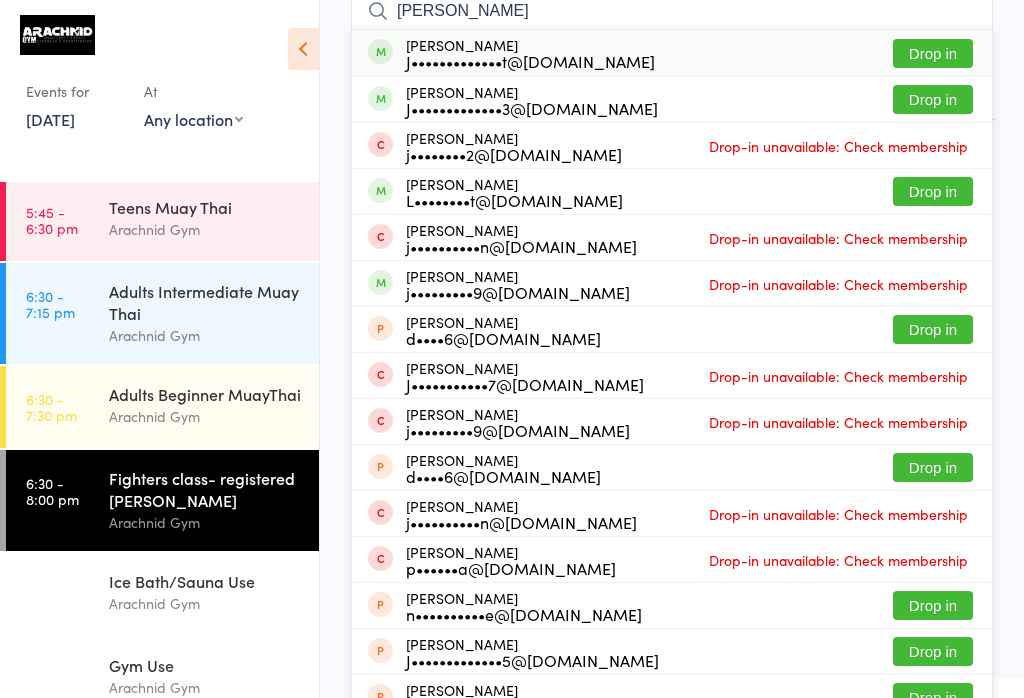 type on "Joshua wright" 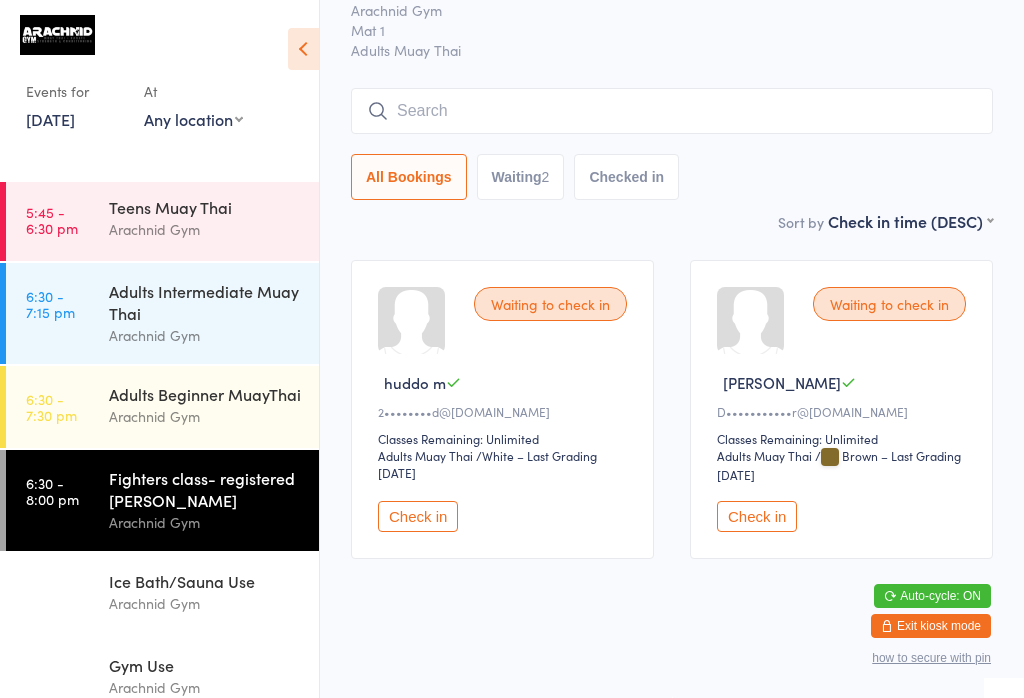 scroll, scrollTop: 112, scrollLeft: 0, axis: vertical 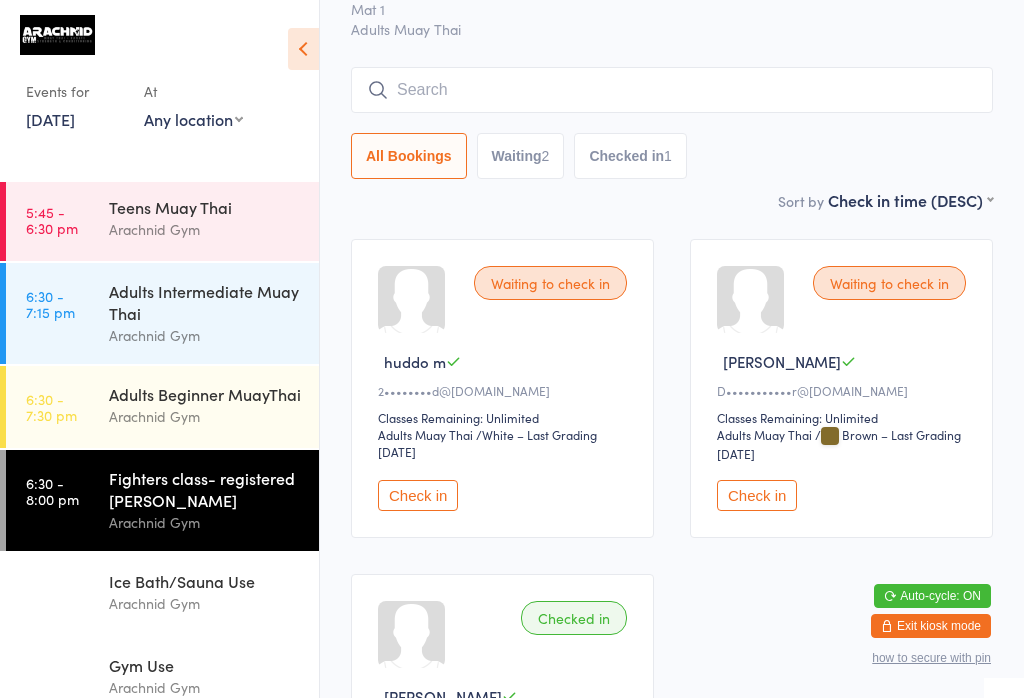 click on "Adults Intermediate Muay Thai" at bounding box center [205, 302] 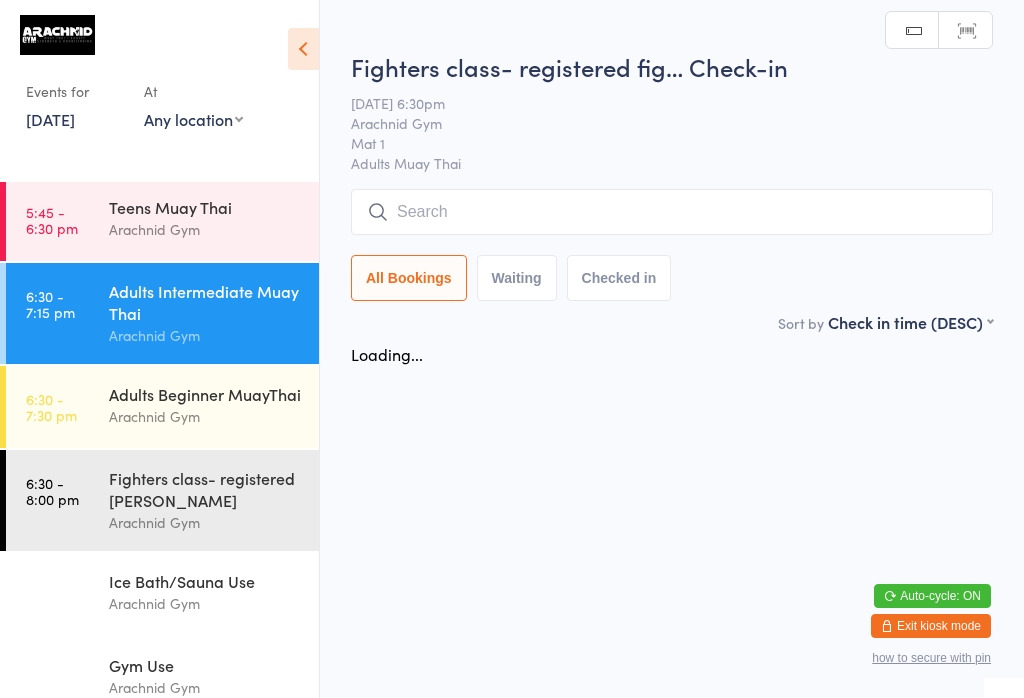 scroll, scrollTop: 0, scrollLeft: 0, axis: both 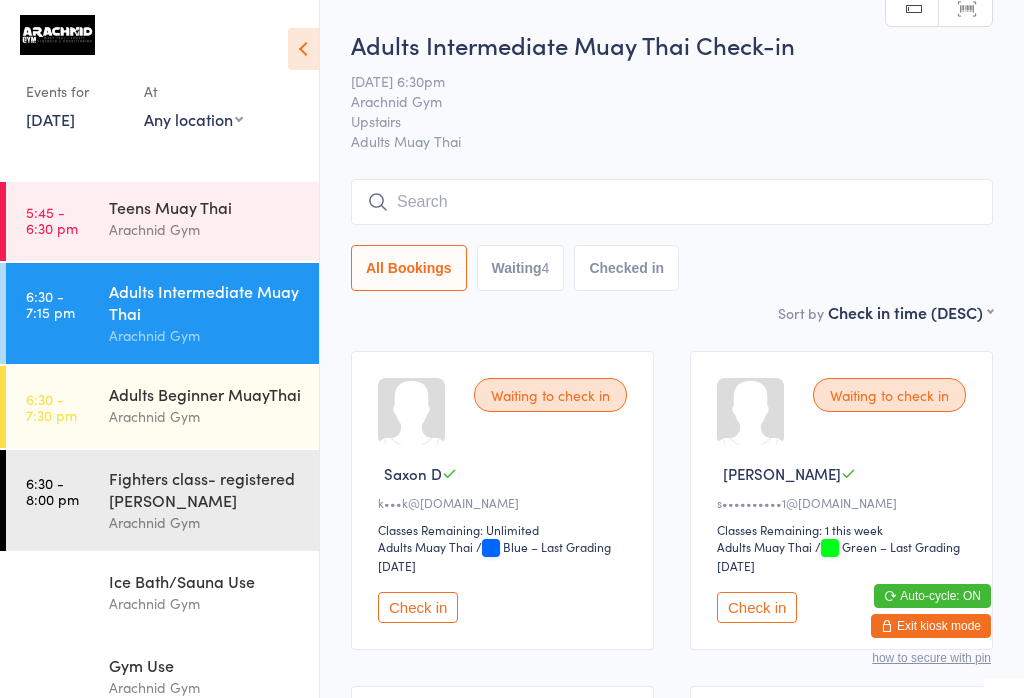 click at bounding box center [672, 202] 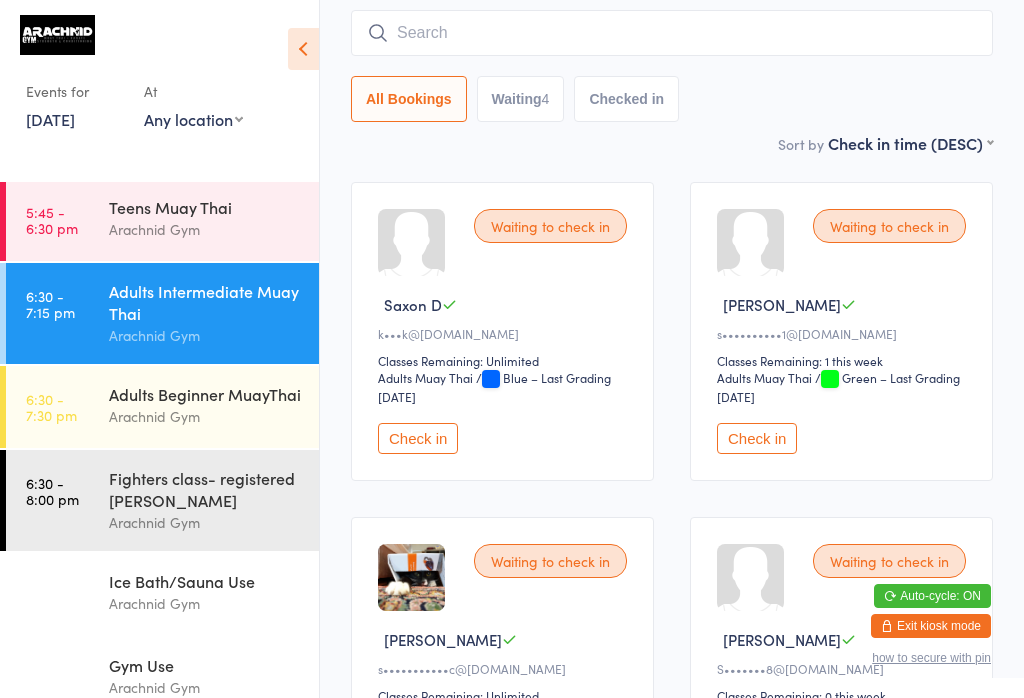 scroll, scrollTop: 181, scrollLeft: 0, axis: vertical 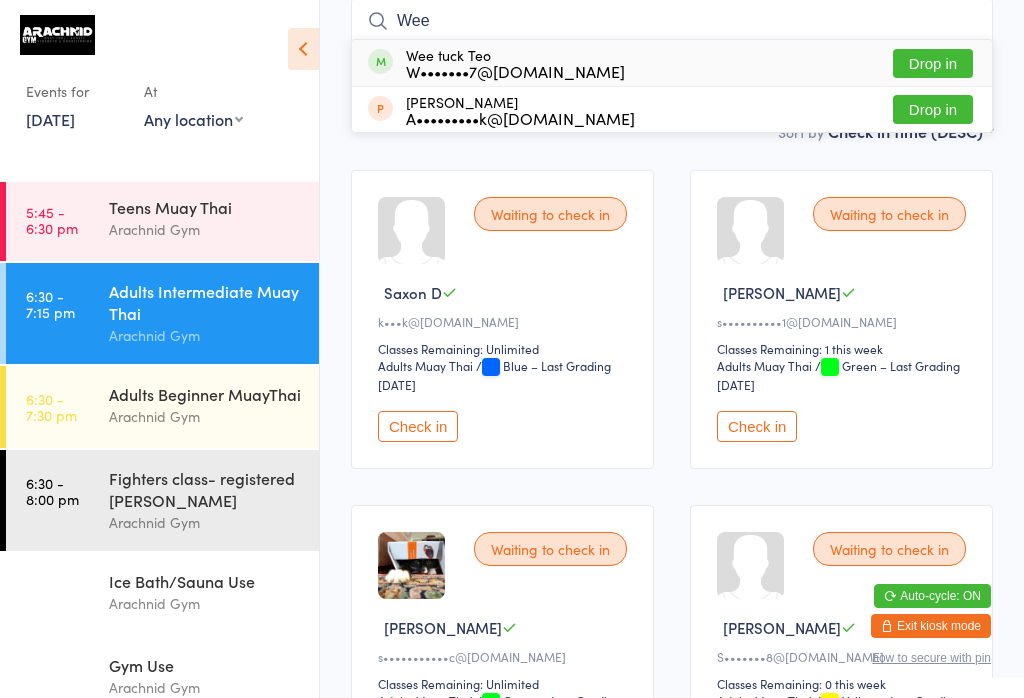 type on "Wee" 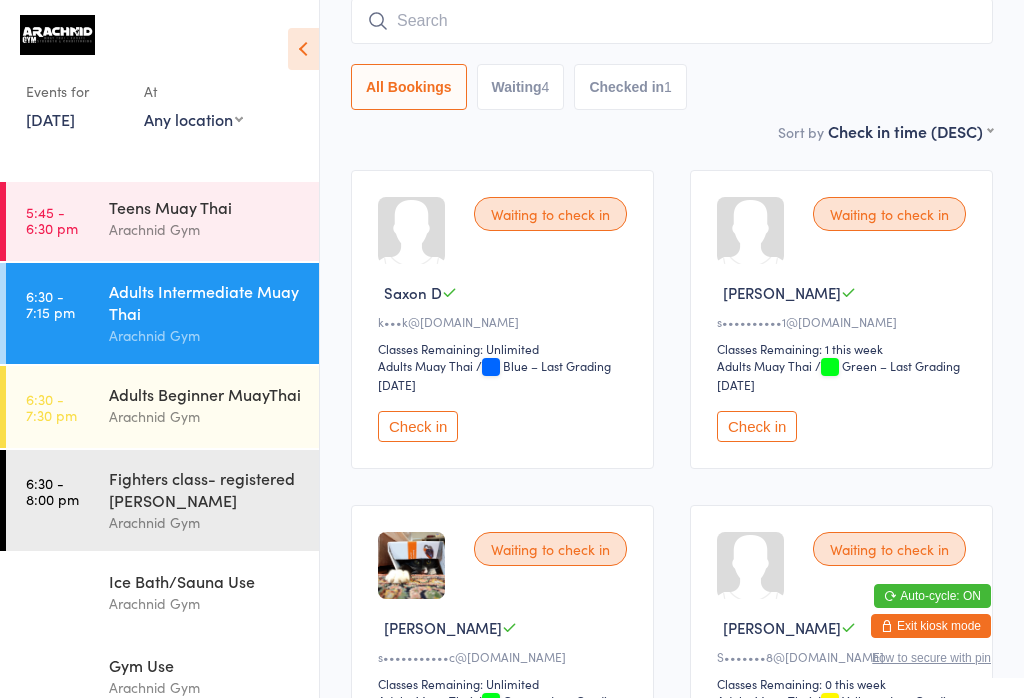 click at bounding box center (672, 21) 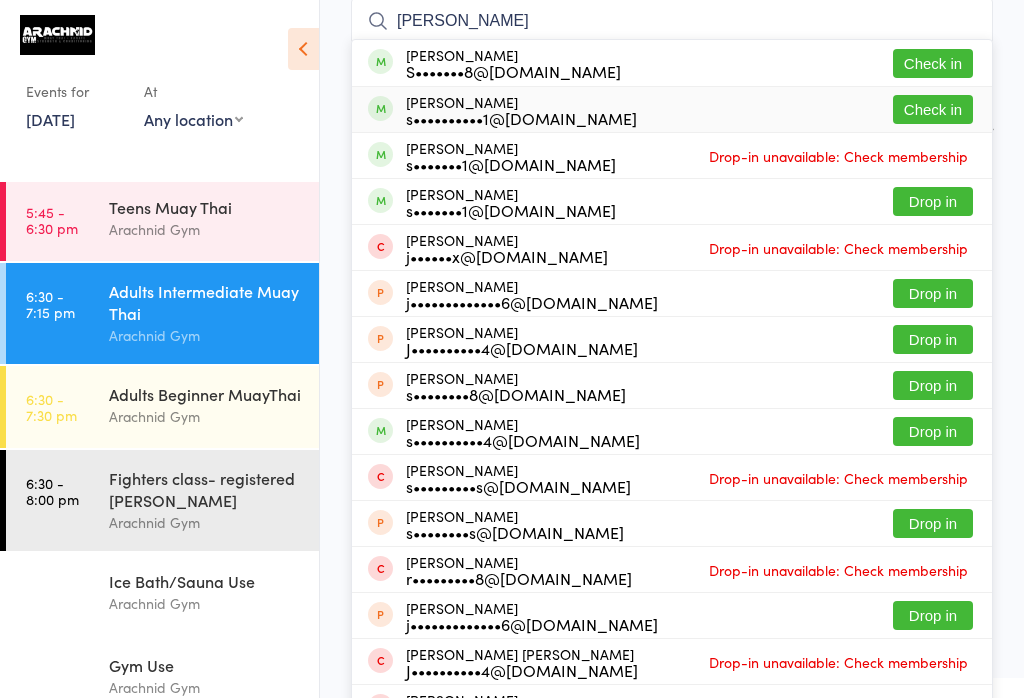 type on "Shaun" 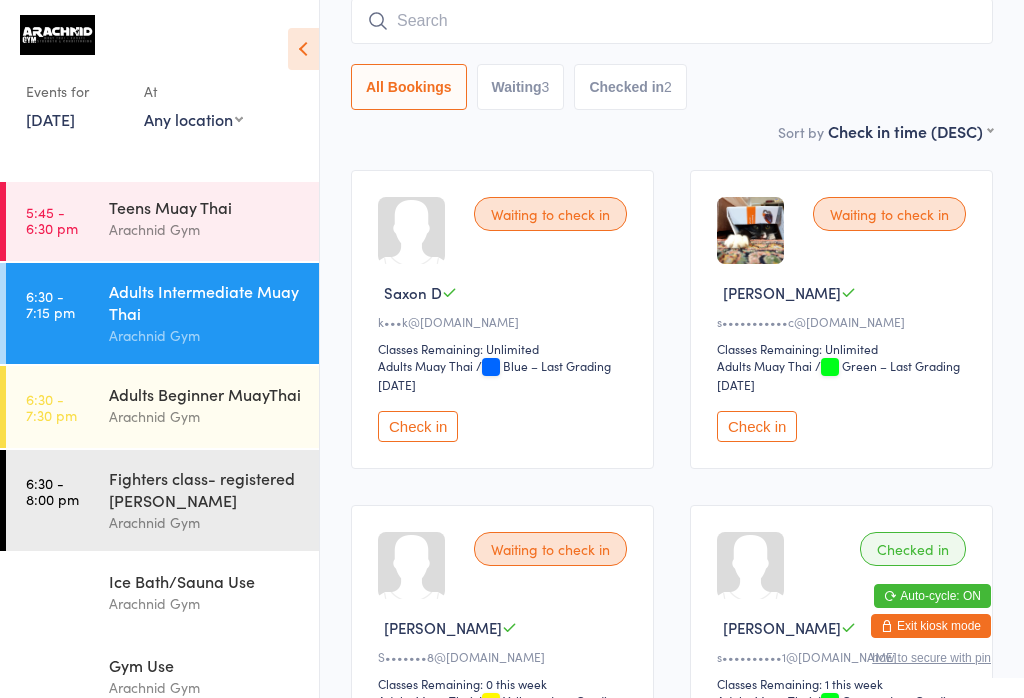 click on "Adults Intermediate Muay Thai" at bounding box center [205, 302] 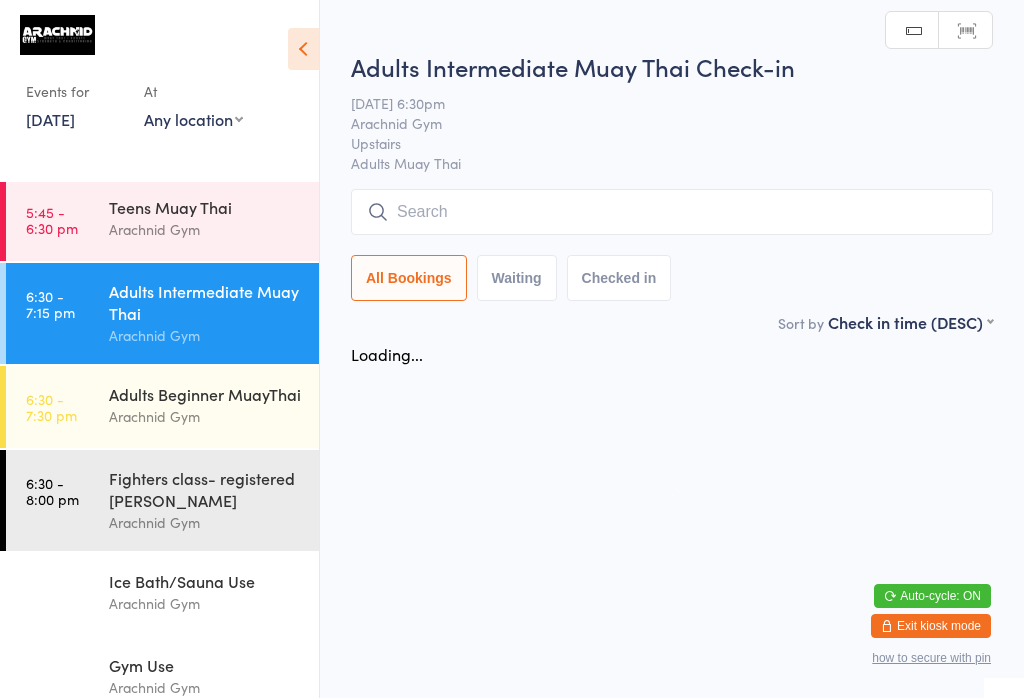scroll, scrollTop: 0, scrollLeft: 0, axis: both 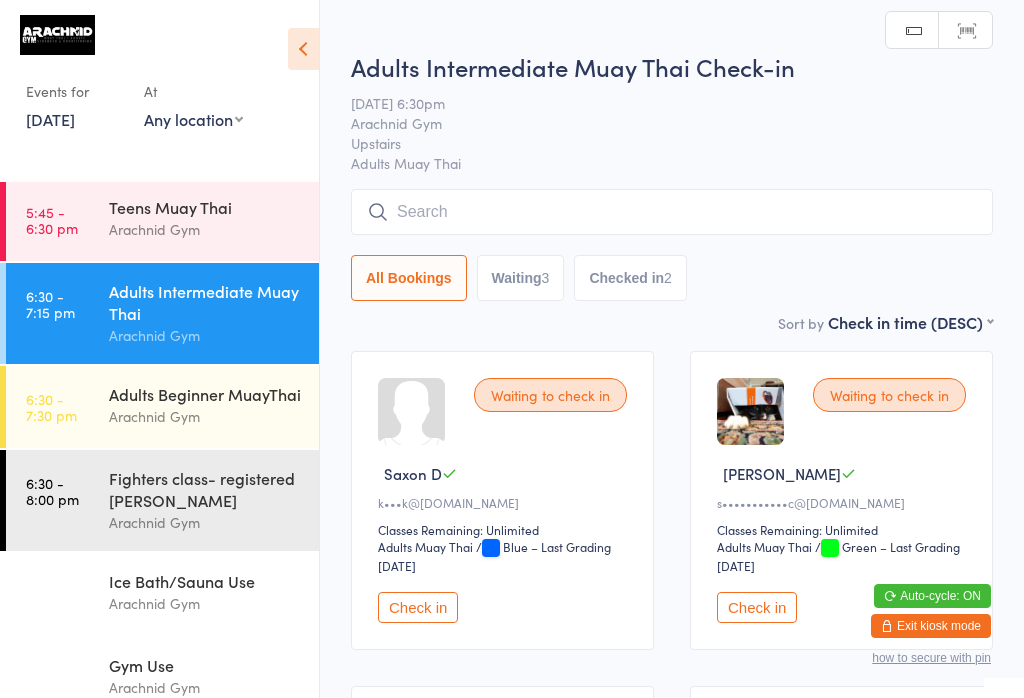 click at bounding box center (672, 212) 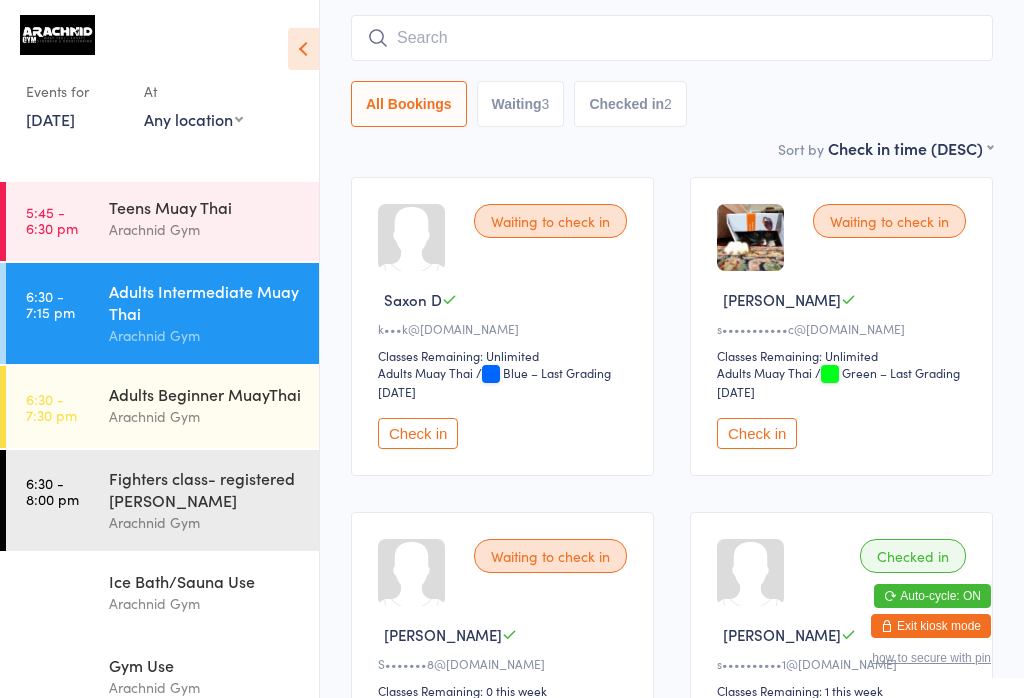 scroll, scrollTop: 191, scrollLeft: 0, axis: vertical 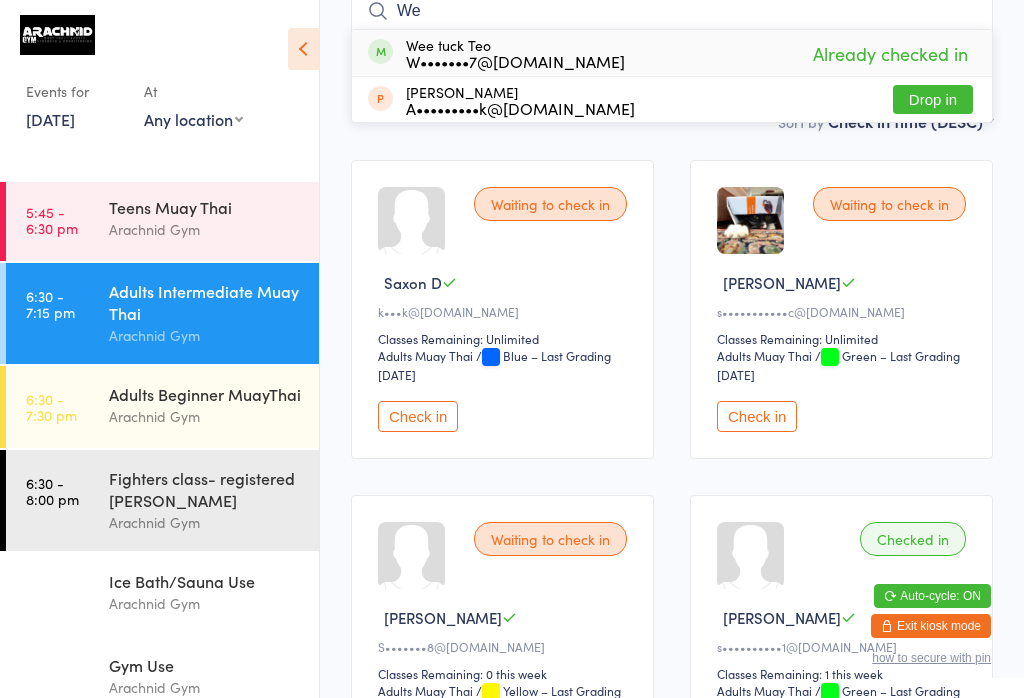 type on "W" 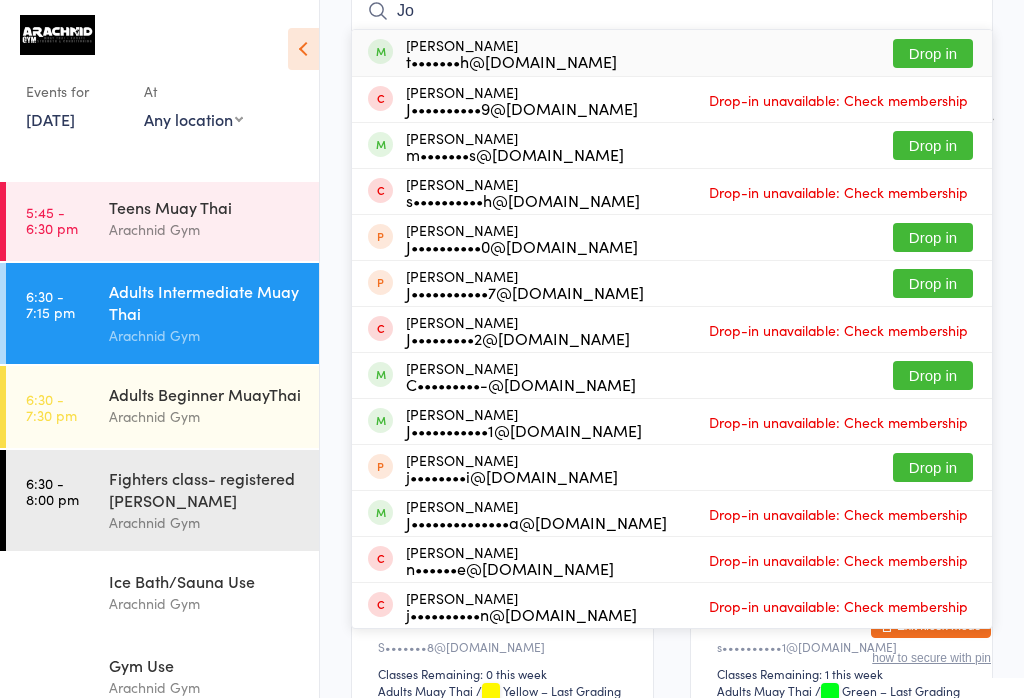 type on "Jo" 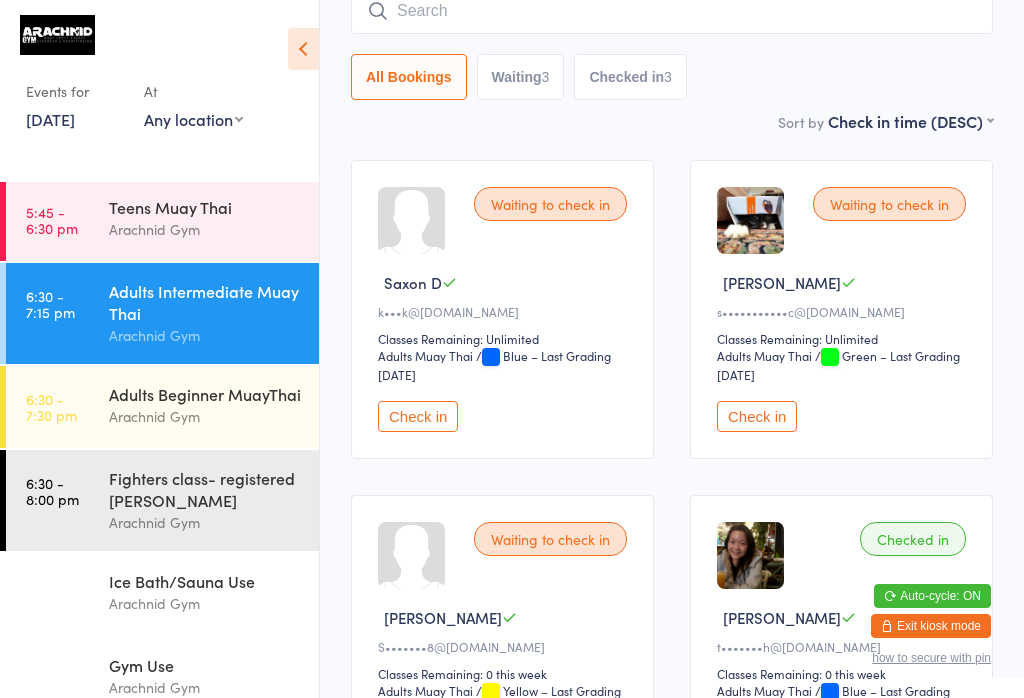 scroll, scrollTop: 286, scrollLeft: 0, axis: vertical 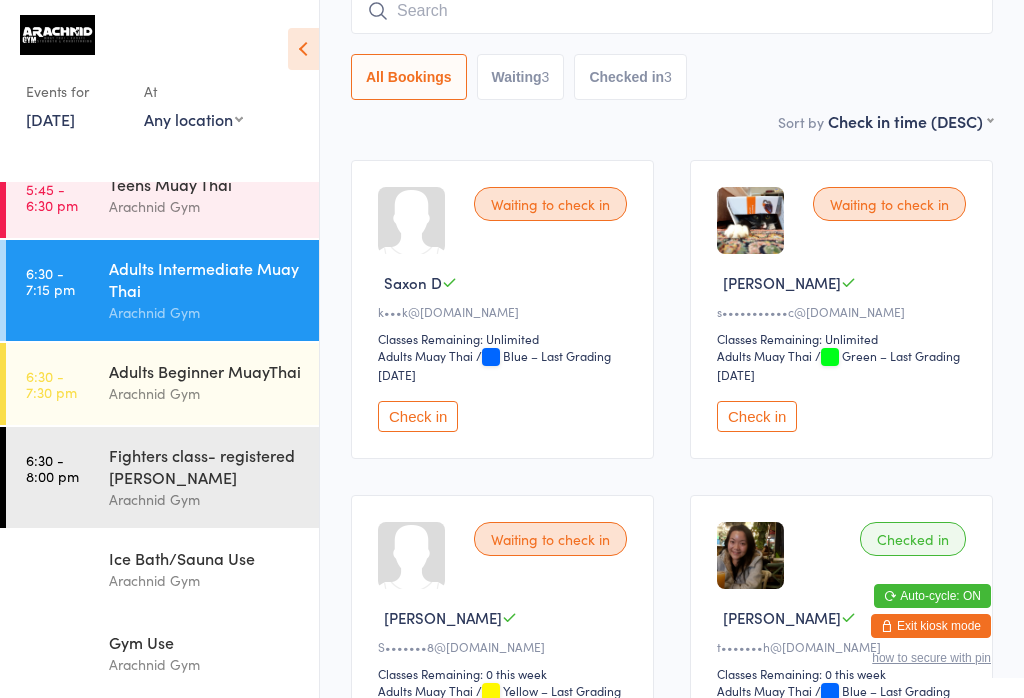 click on "Fighters class- registered [PERSON_NAME]" at bounding box center (205, 466) 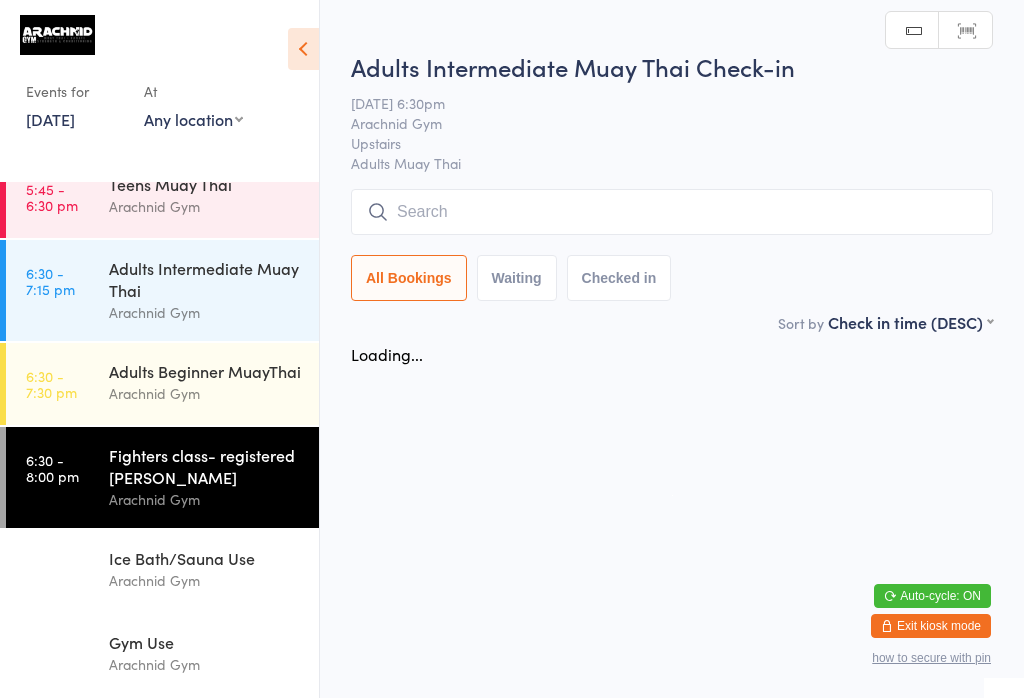 scroll, scrollTop: 0, scrollLeft: 0, axis: both 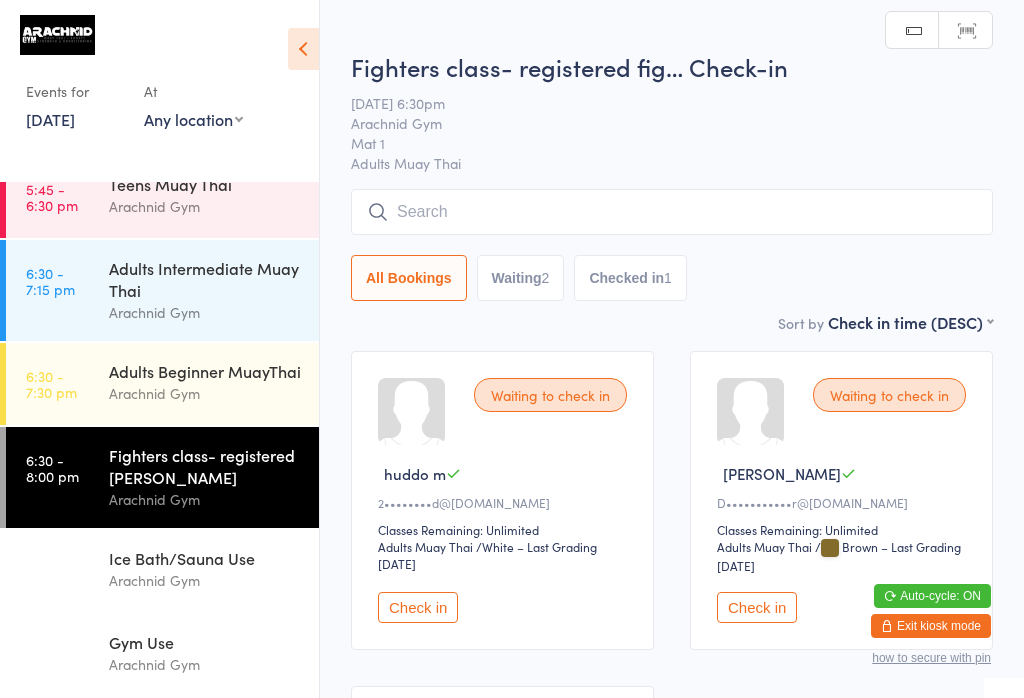 click at bounding box center [672, 212] 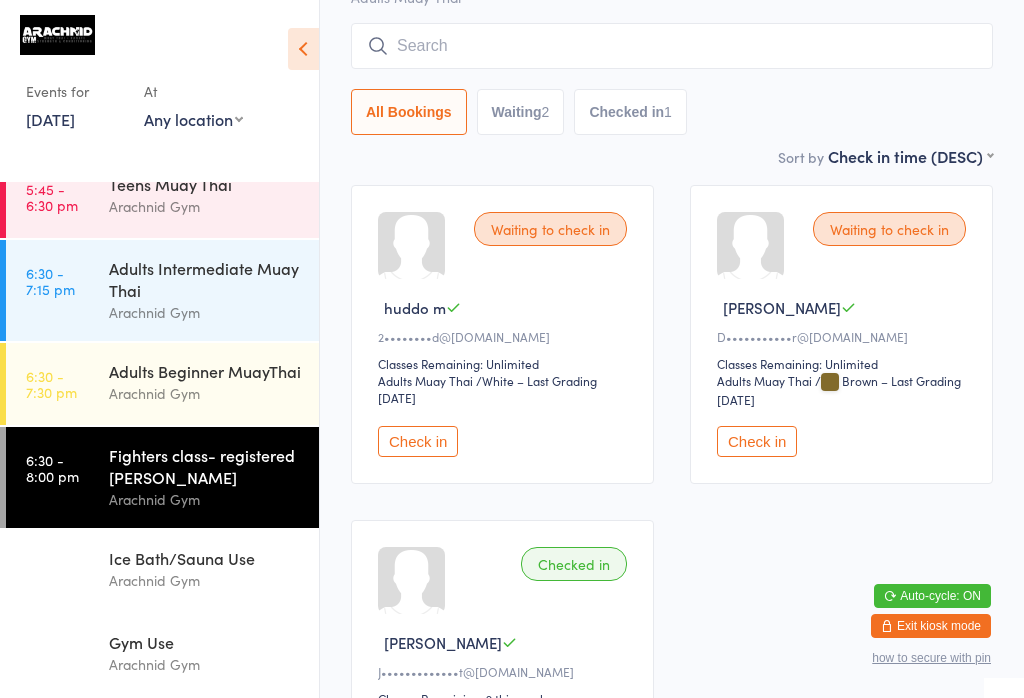 scroll, scrollTop: 191, scrollLeft: 0, axis: vertical 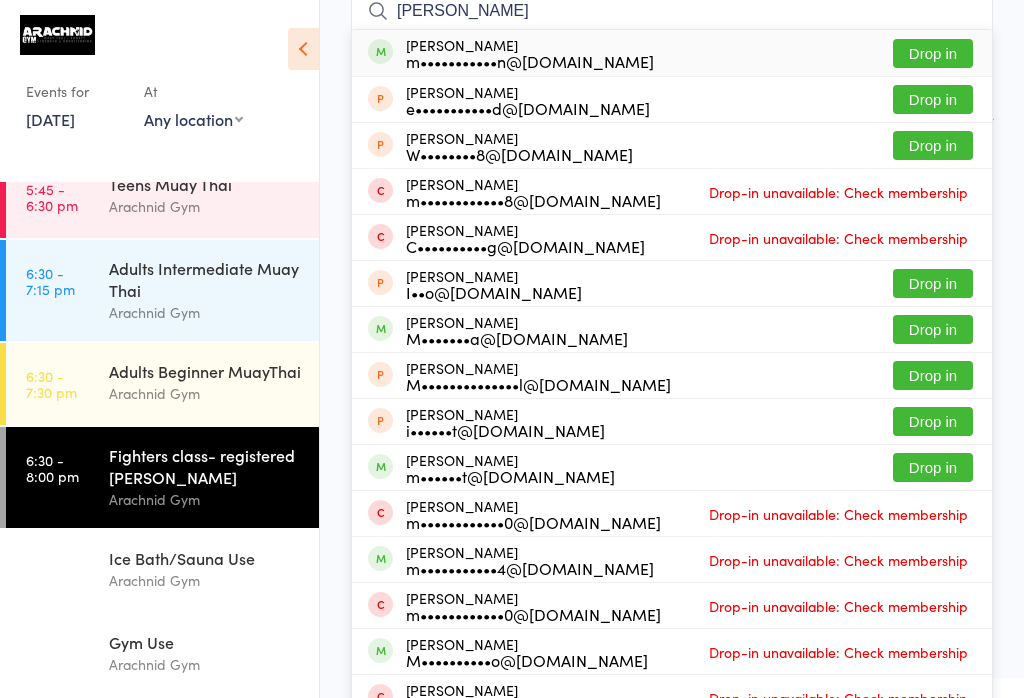 type on "Matthew b" 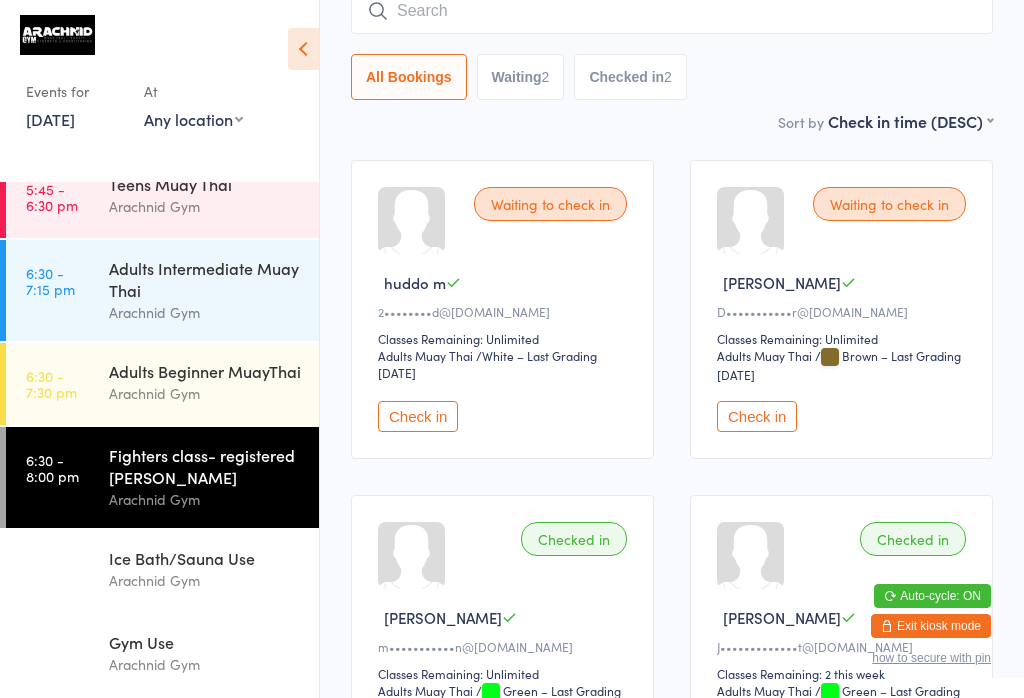 click at bounding box center (672, 11) 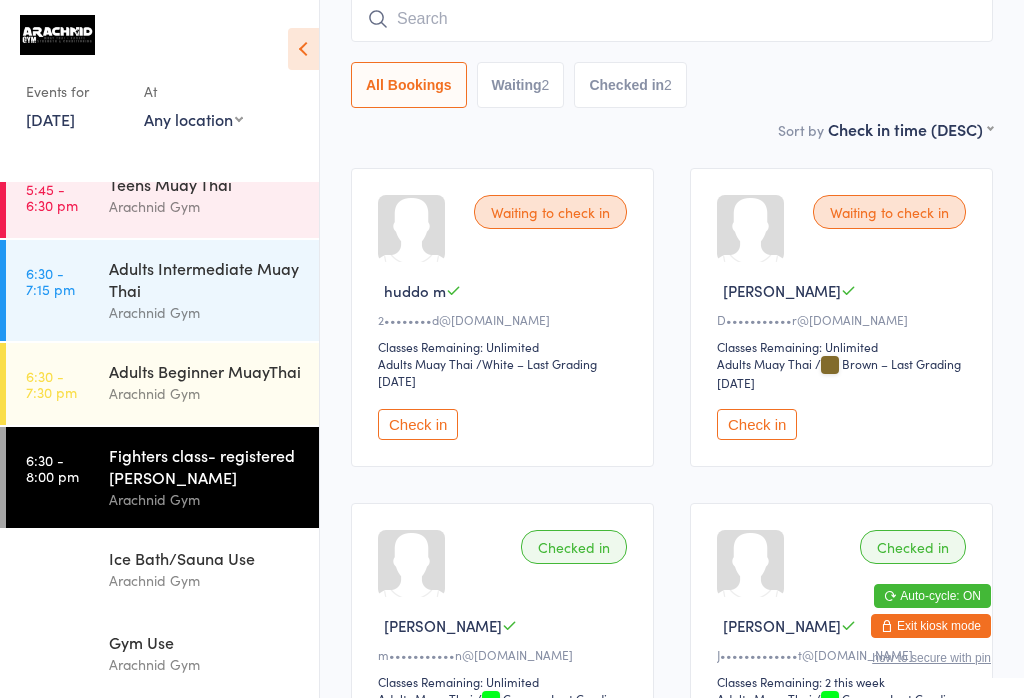 scroll, scrollTop: 181, scrollLeft: 0, axis: vertical 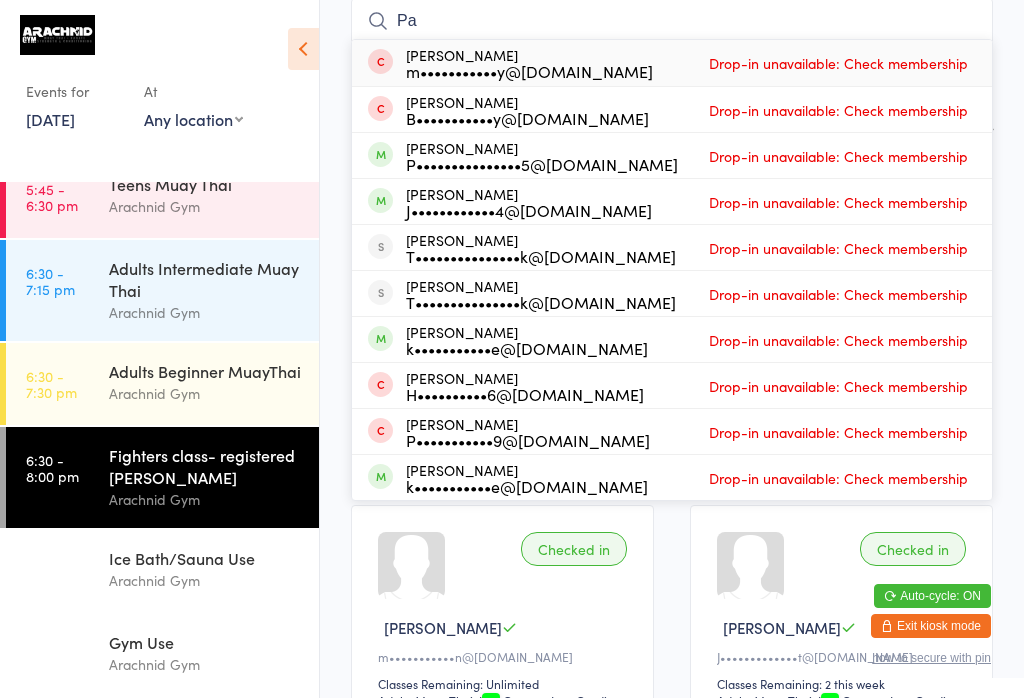 type on "P" 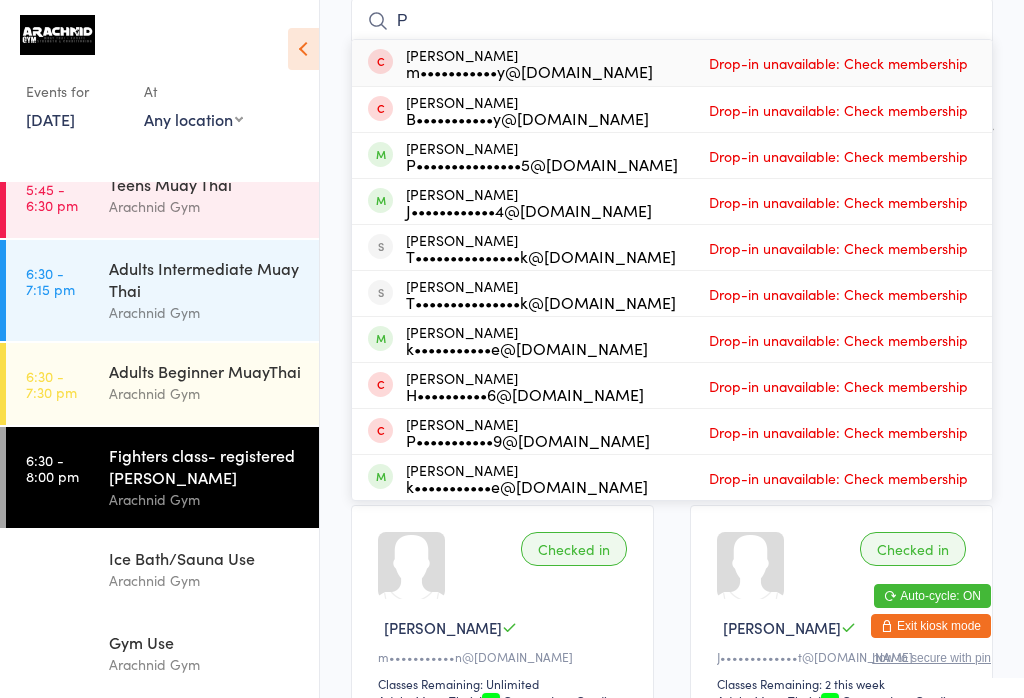 type 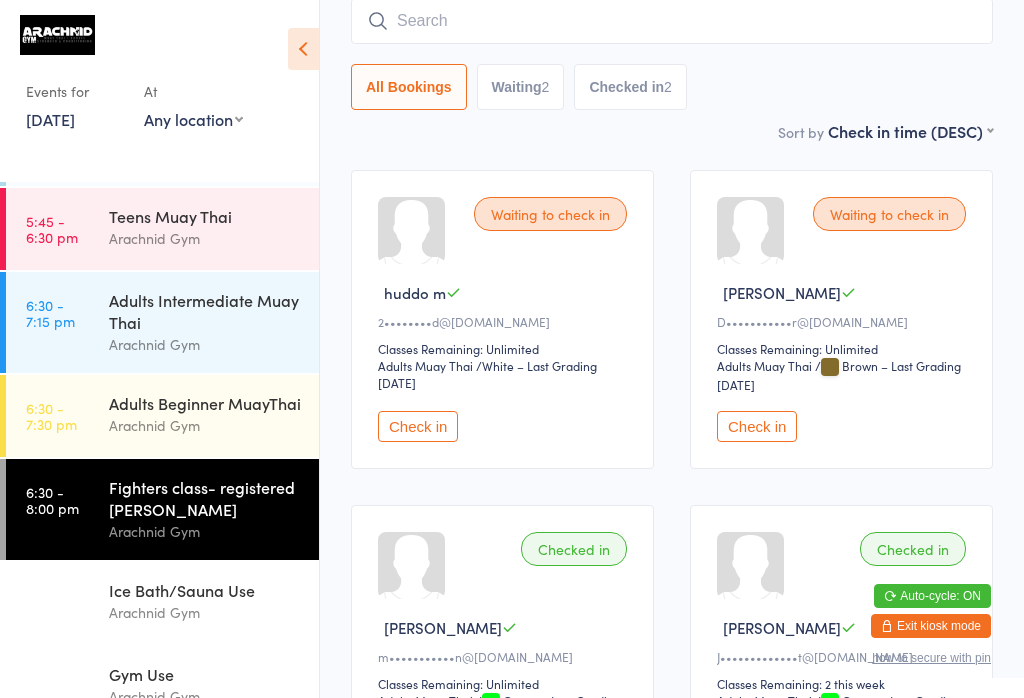 scroll, scrollTop: 286, scrollLeft: 0, axis: vertical 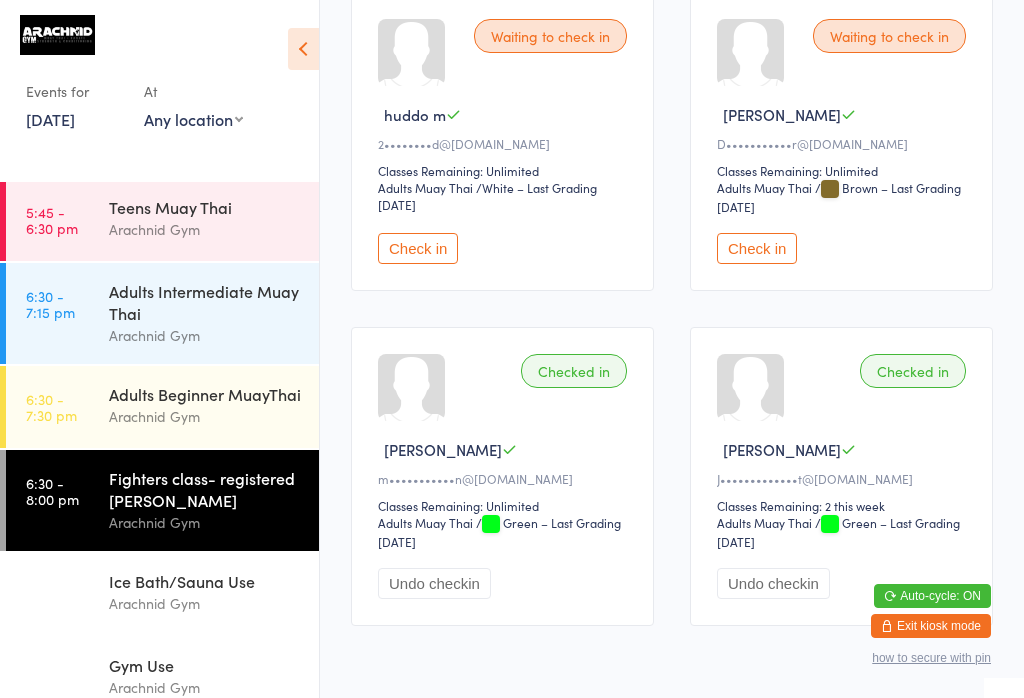 click on "Adults Beginner MuayThai" at bounding box center (205, 394) 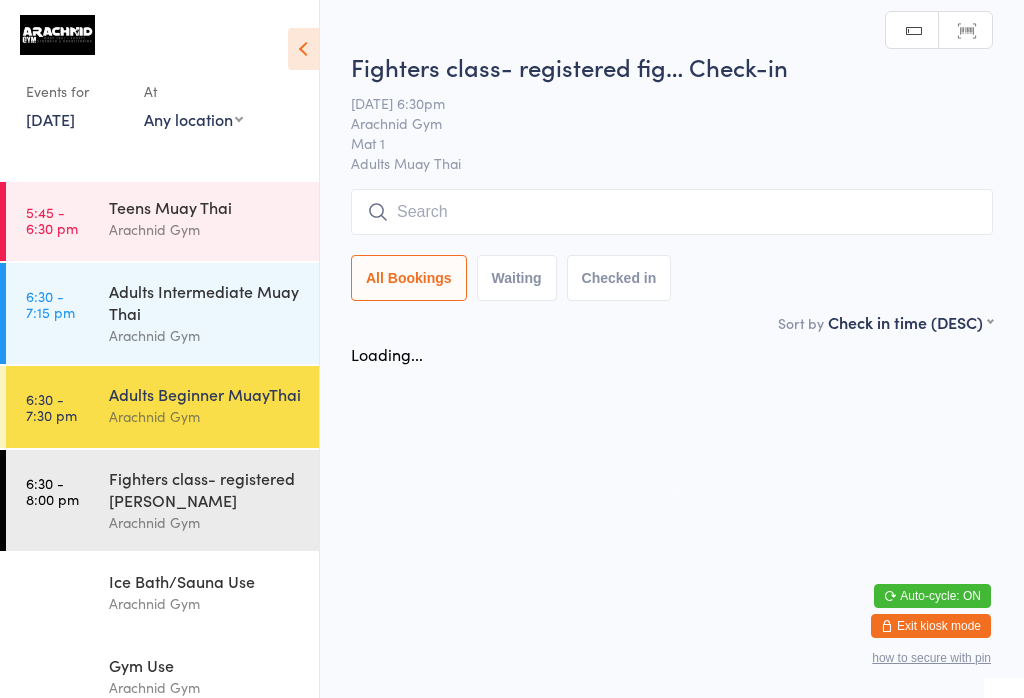 scroll, scrollTop: 0, scrollLeft: 0, axis: both 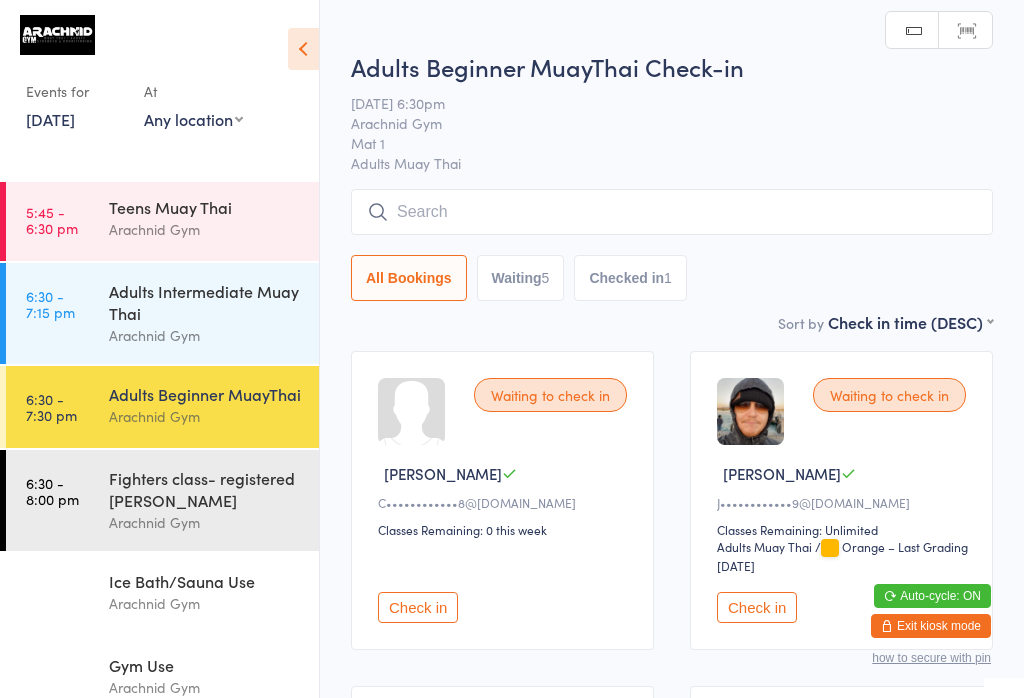 click at bounding box center (672, 212) 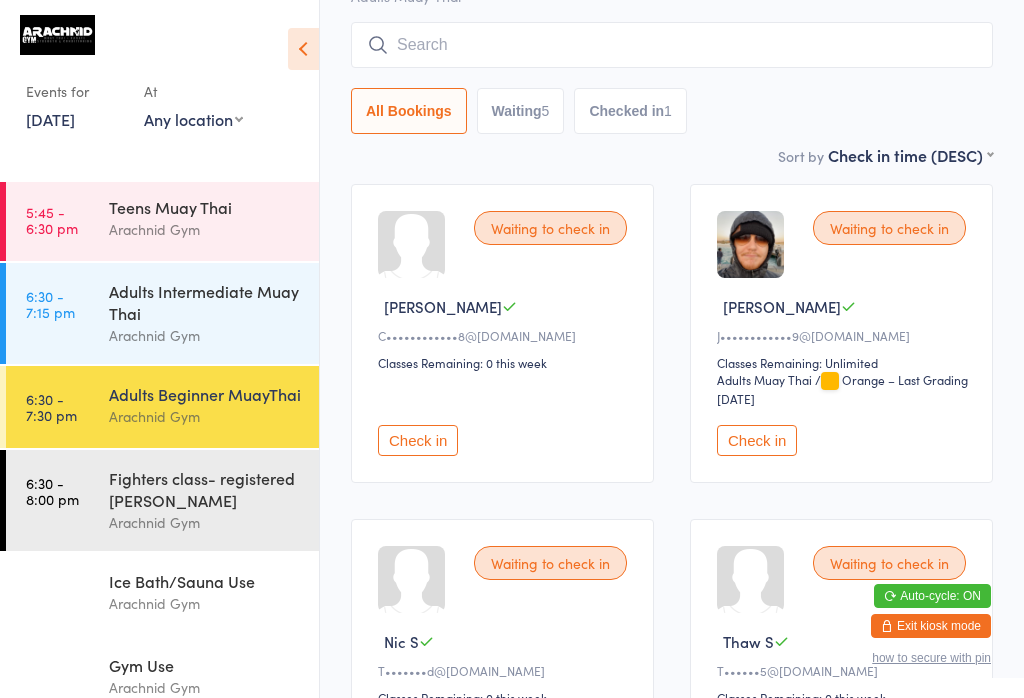scroll, scrollTop: 191, scrollLeft: 0, axis: vertical 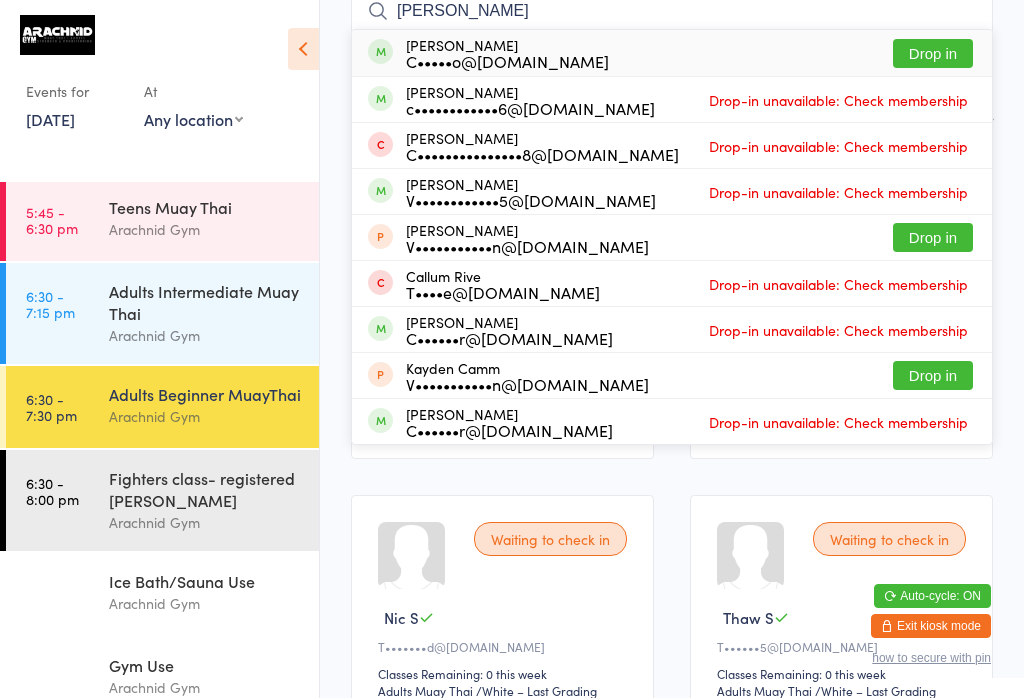 type on "Cameron ru" 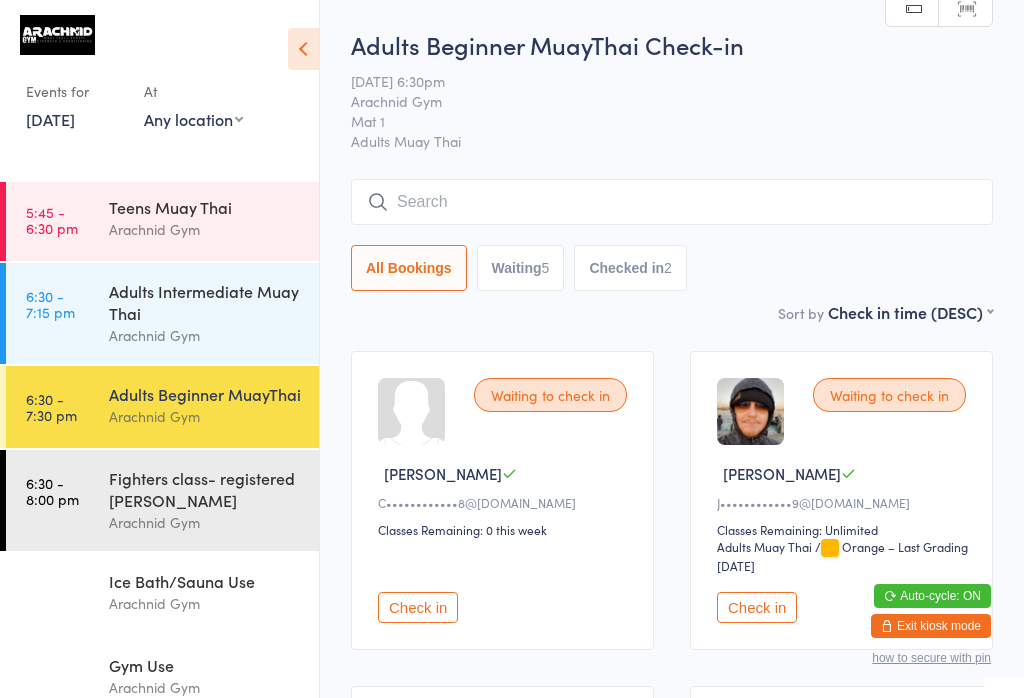 scroll, scrollTop: 0, scrollLeft: 0, axis: both 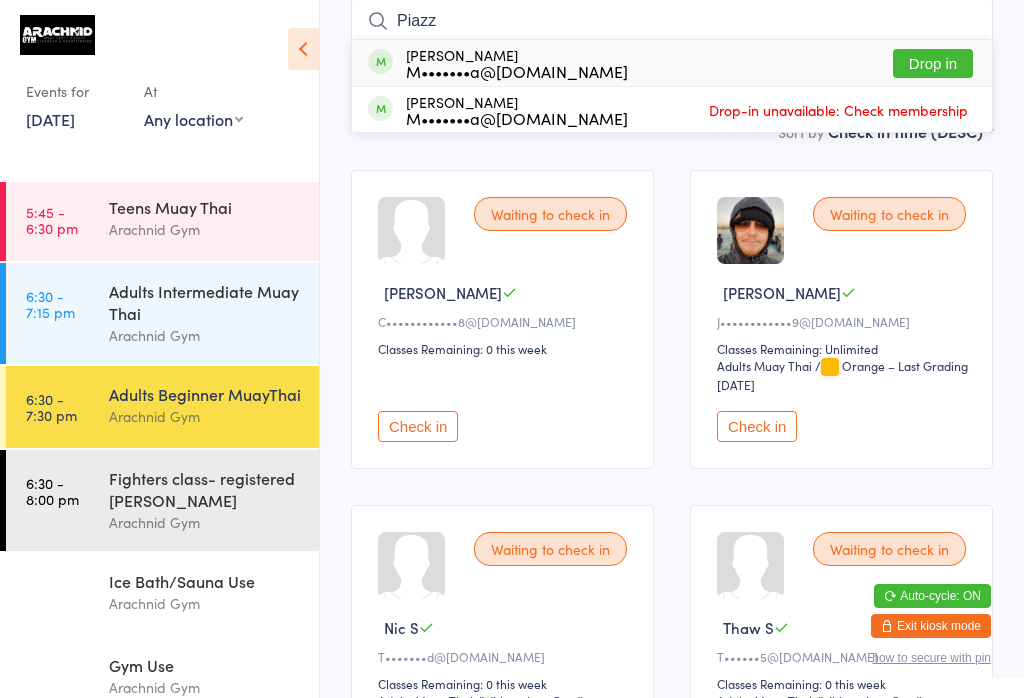 type on "Piazz" 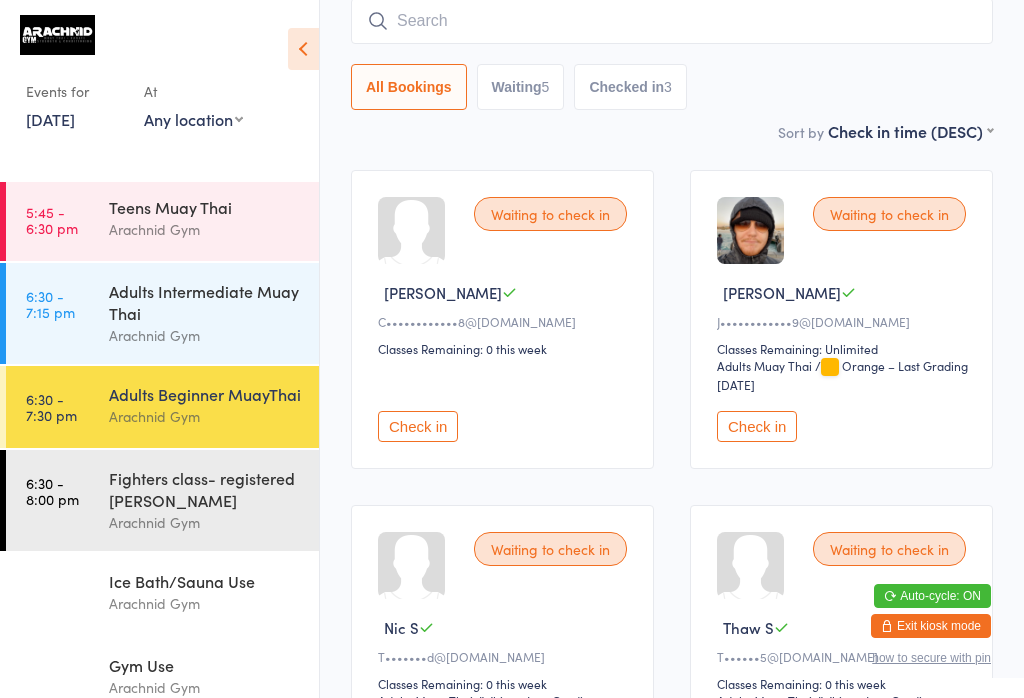 click on "Fighters class- registered [PERSON_NAME]" at bounding box center (205, 489) 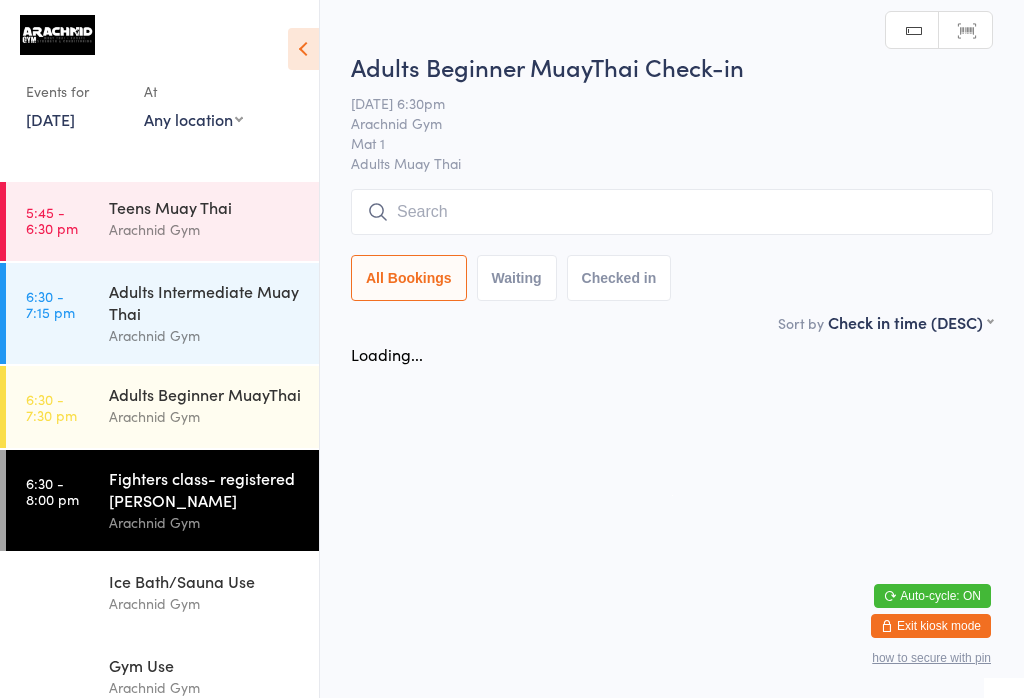scroll, scrollTop: 0, scrollLeft: 0, axis: both 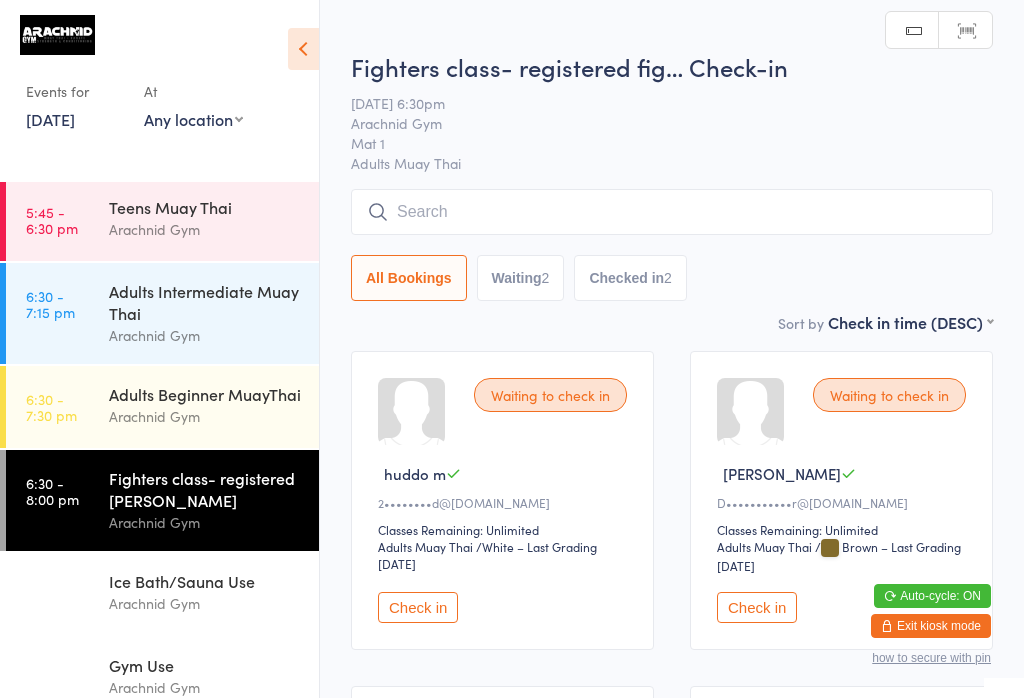 click at bounding box center (672, 212) 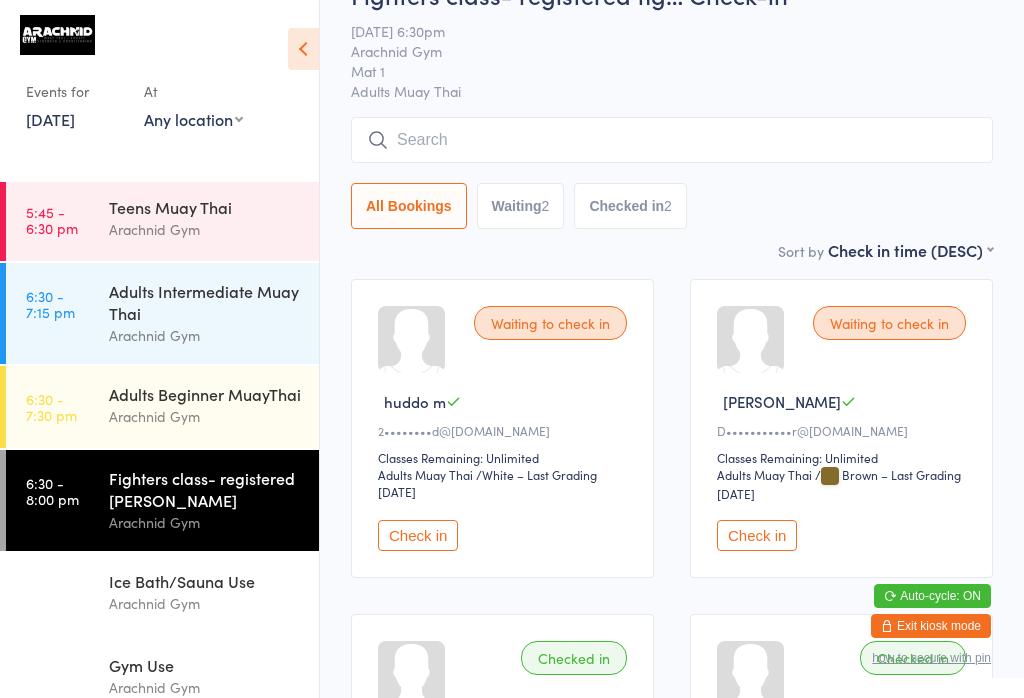 scroll, scrollTop: 191, scrollLeft: 0, axis: vertical 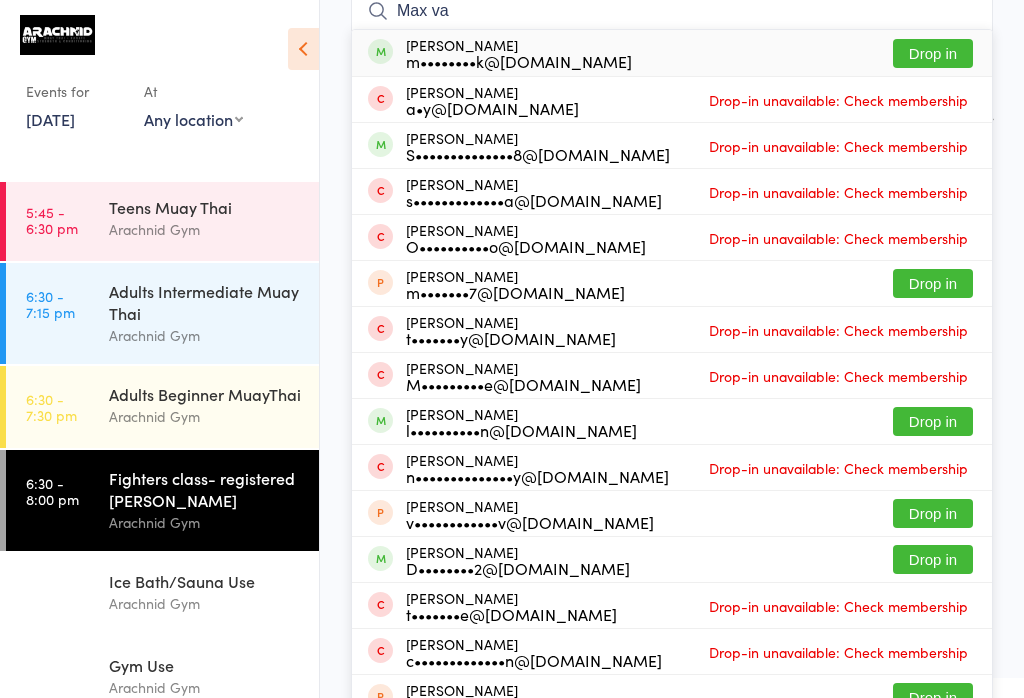 type on "Max va" 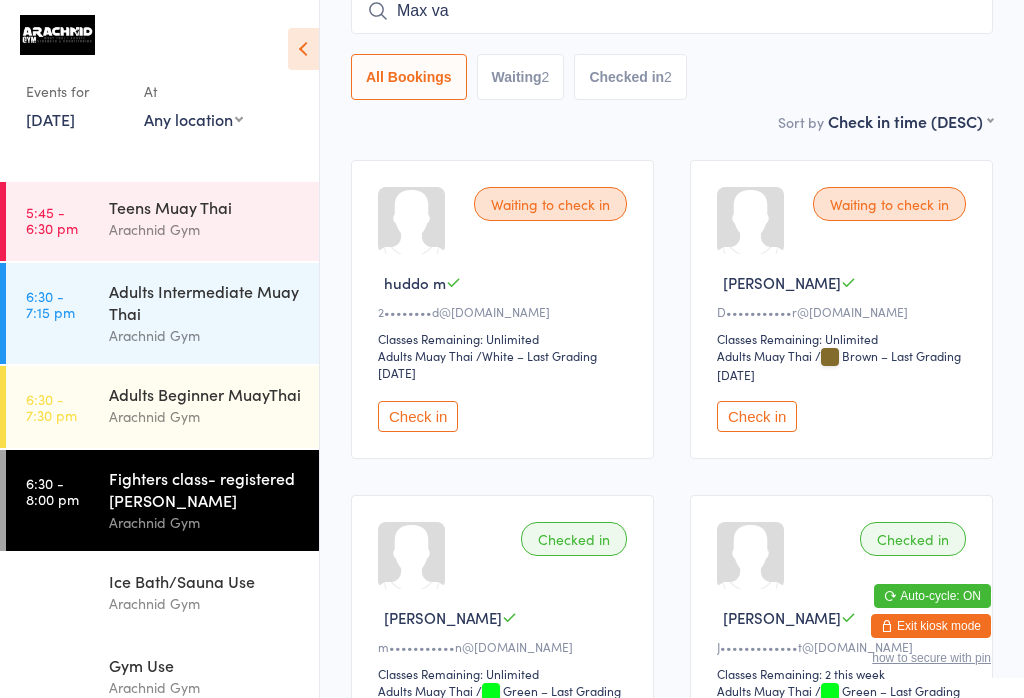 type 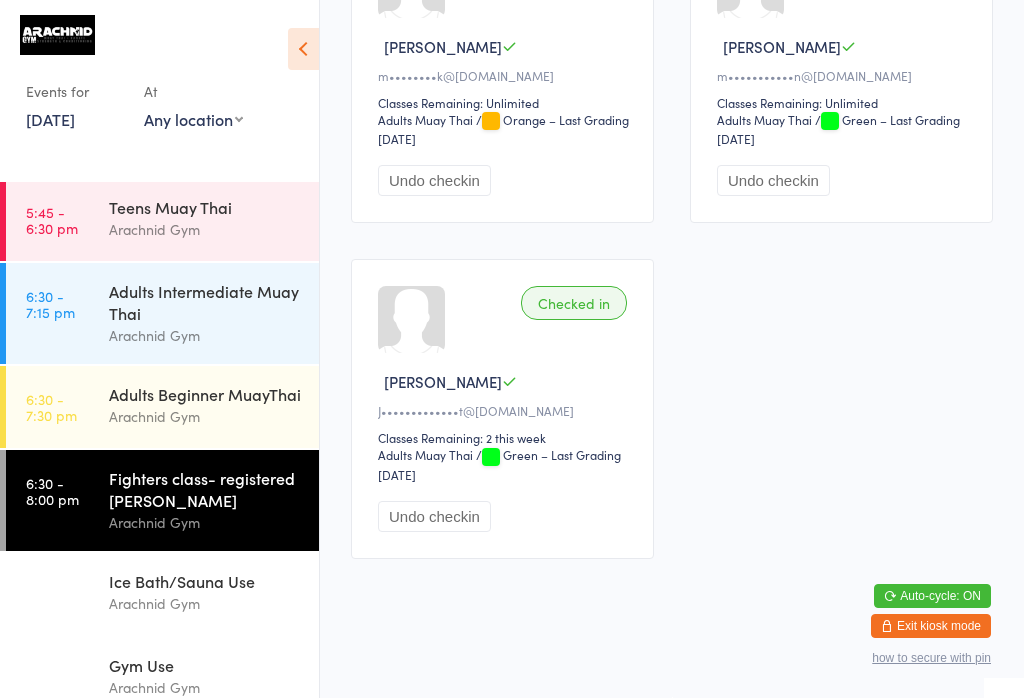 scroll, scrollTop: 774, scrollLeft: 0, axis: vertical 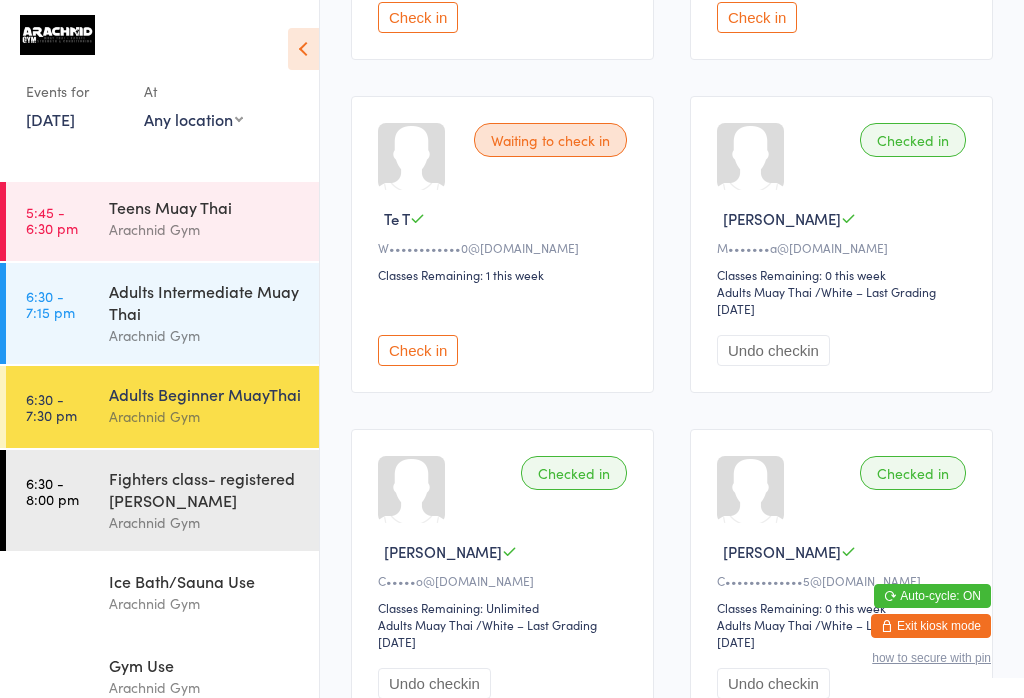 click on "Check in" at bounding box center (418, 350) 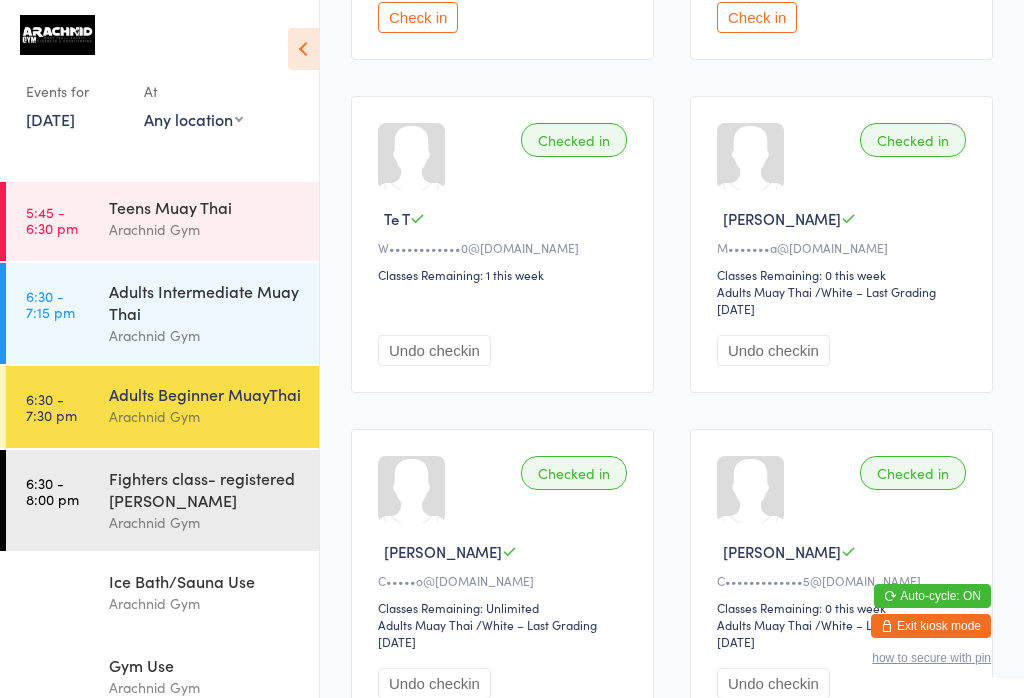click on "Fighters class- registered [PERSON_NAME]" at bounding box center (205, 489) 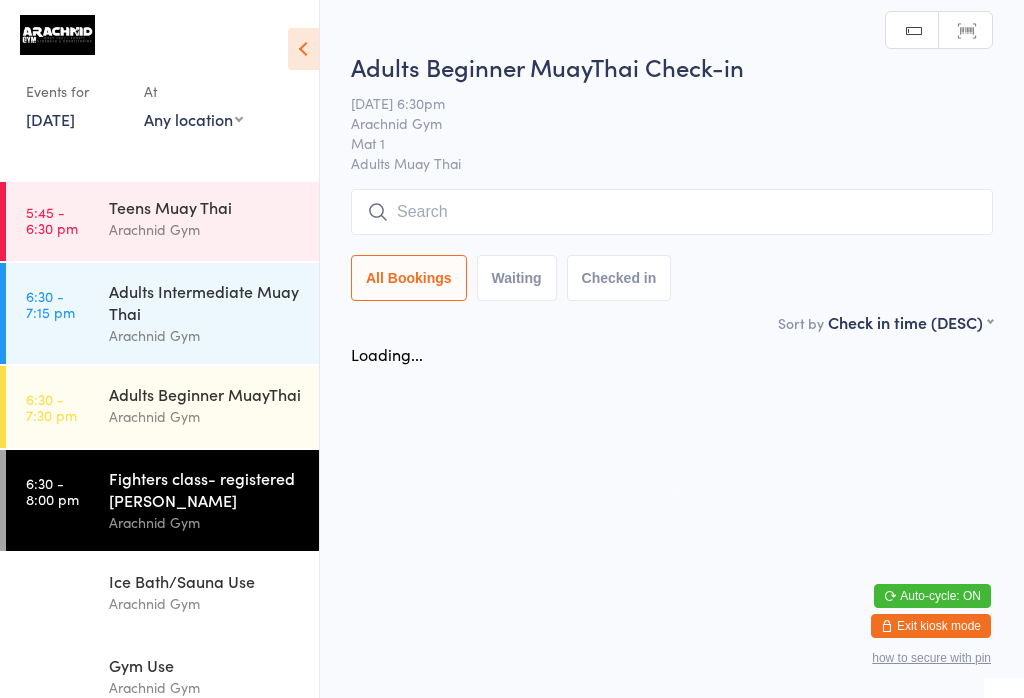 scroll, scrollTop: 0, scrollLeft: 0, axis: both 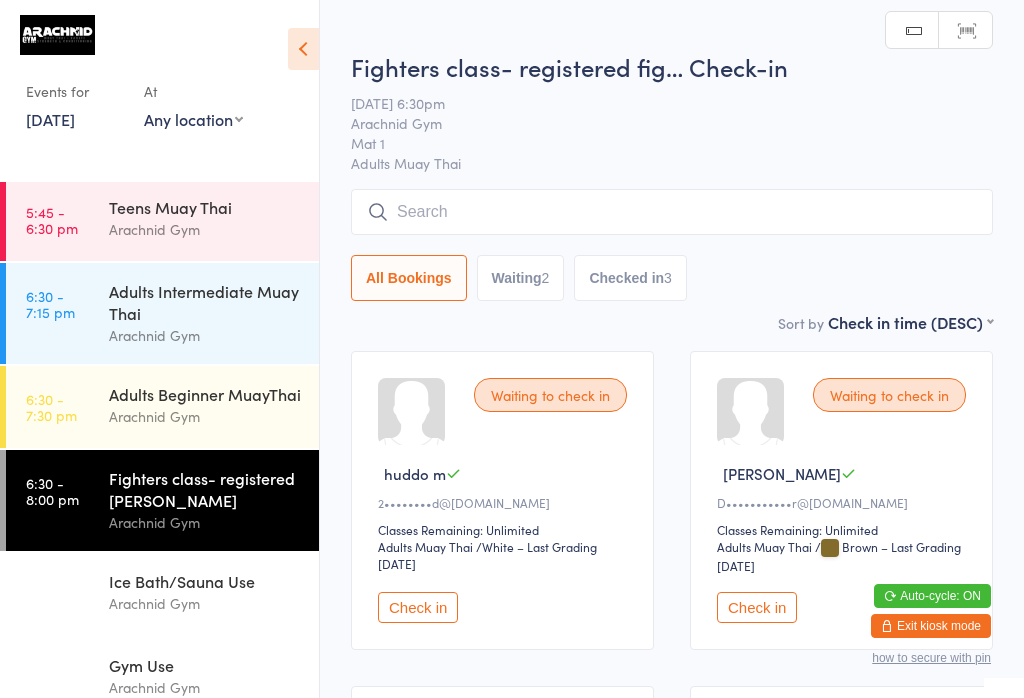 click at bounding box center [672, 212] 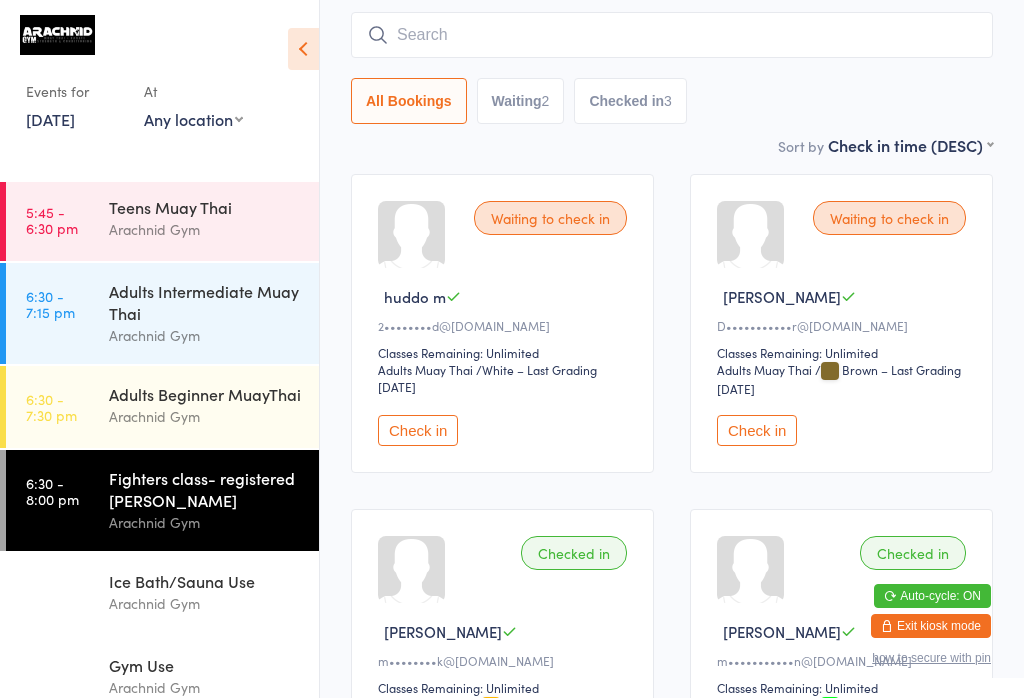 scroll, scrollTop: 191, scrollLeft: 0, axis: vertical 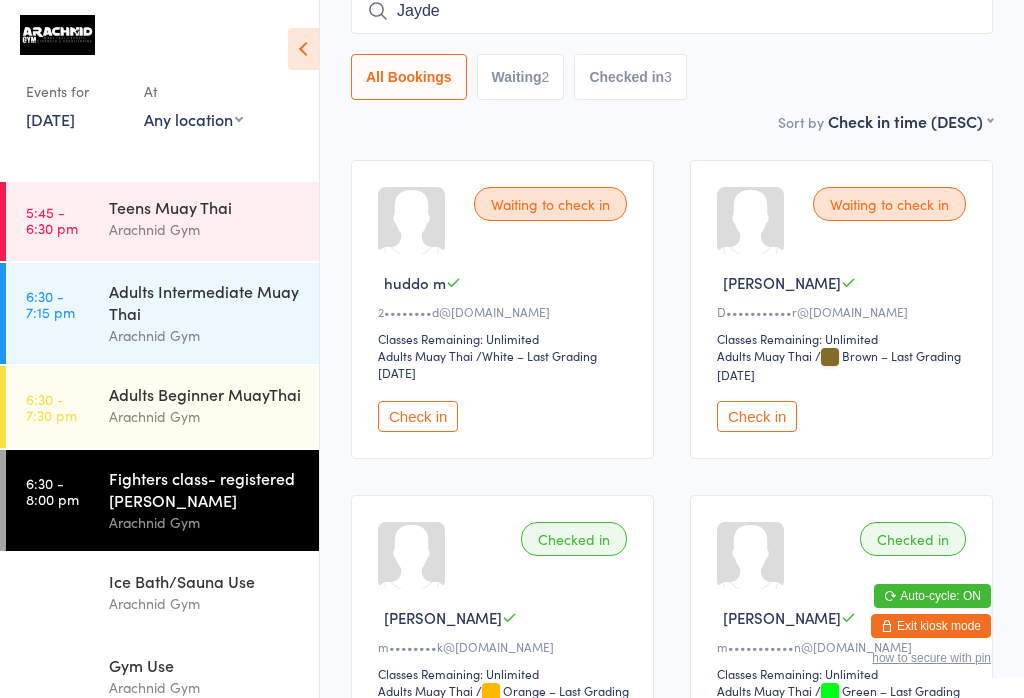 type on "Jayden" 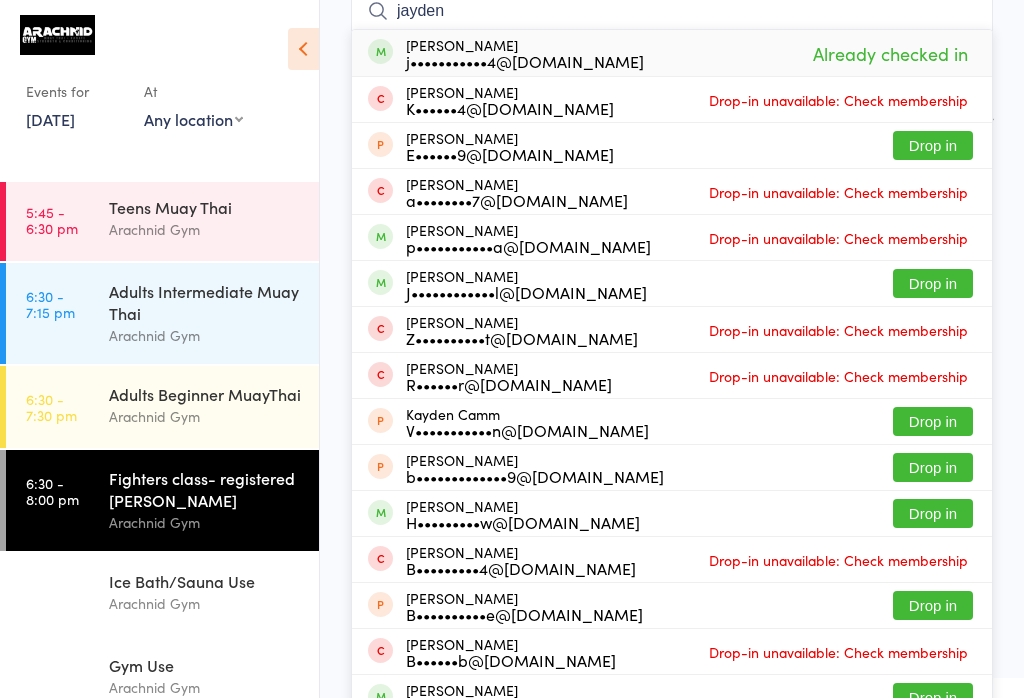type on "jayden" 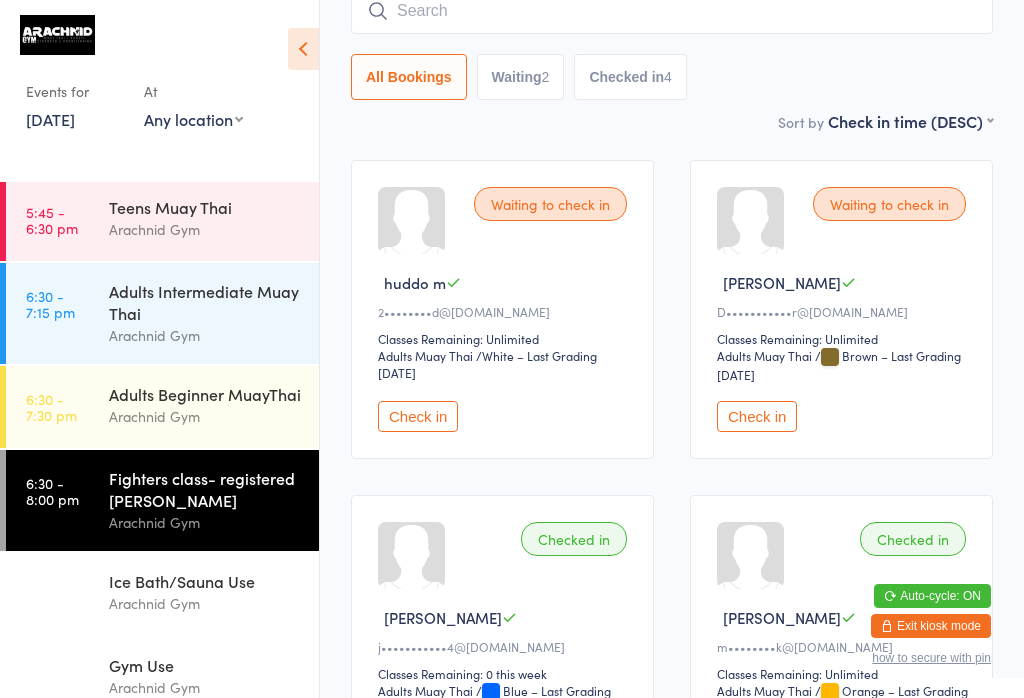 click on "Fighters class- registered [PERSON_NAME]" at bounding box center (205, 489) 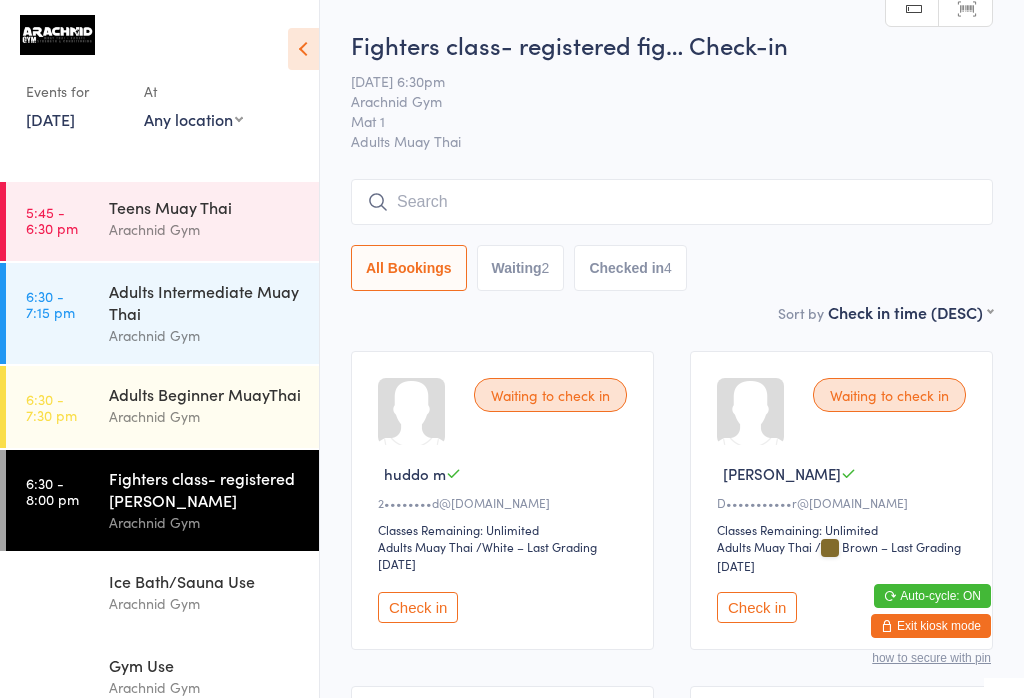 scroll, scrollTop: 0, scrollLeft: 0, axis: both 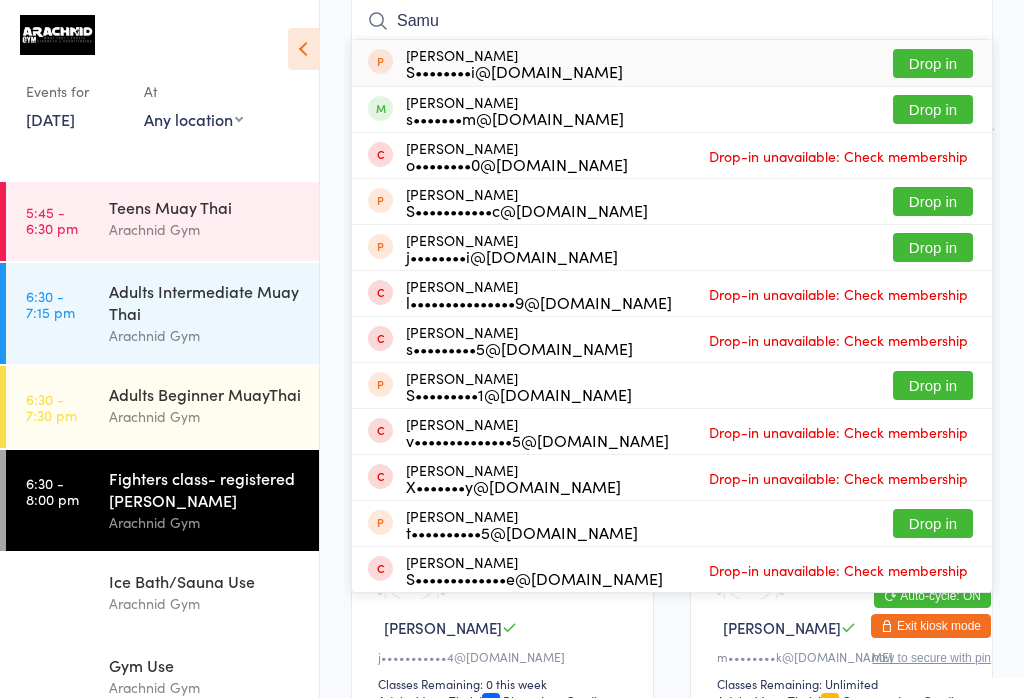 type on "Samu" 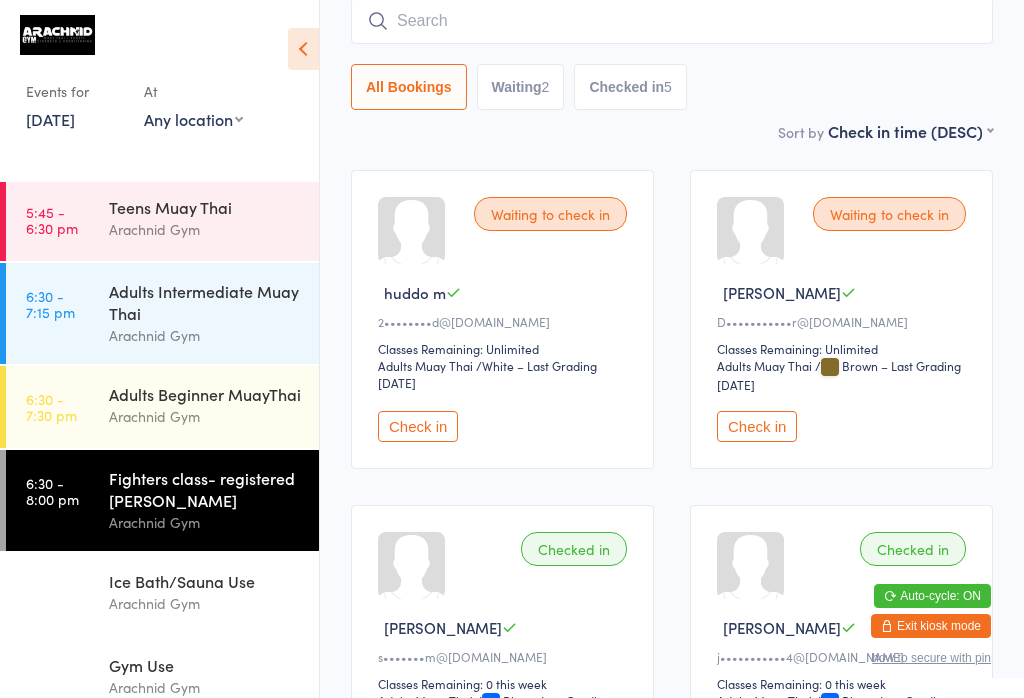 click at bounding box center [672, 21] 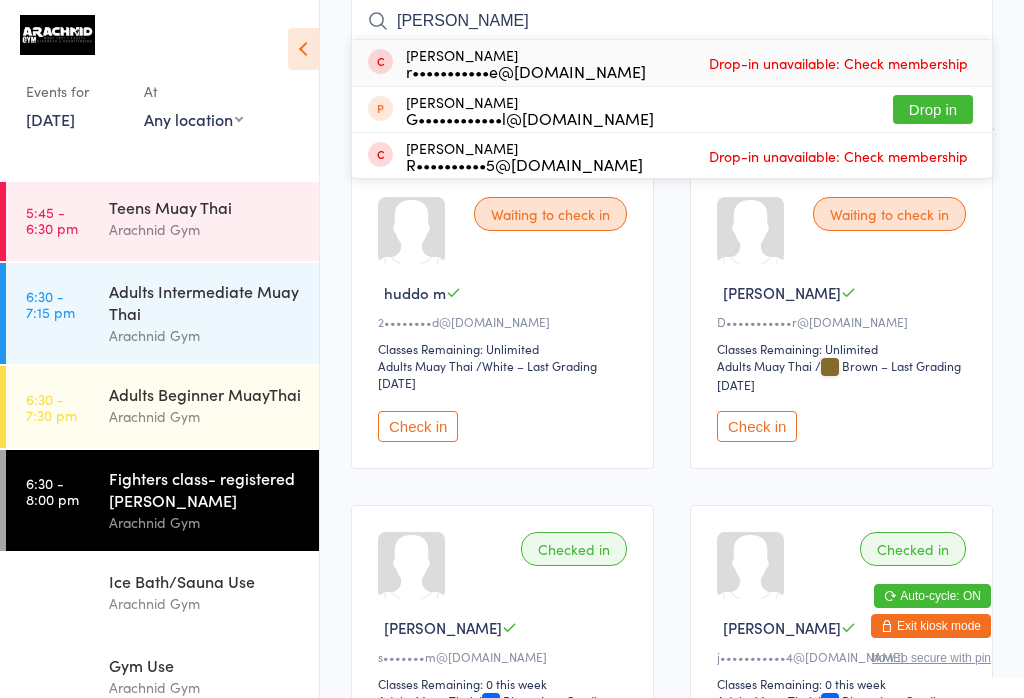 type on "Renae" 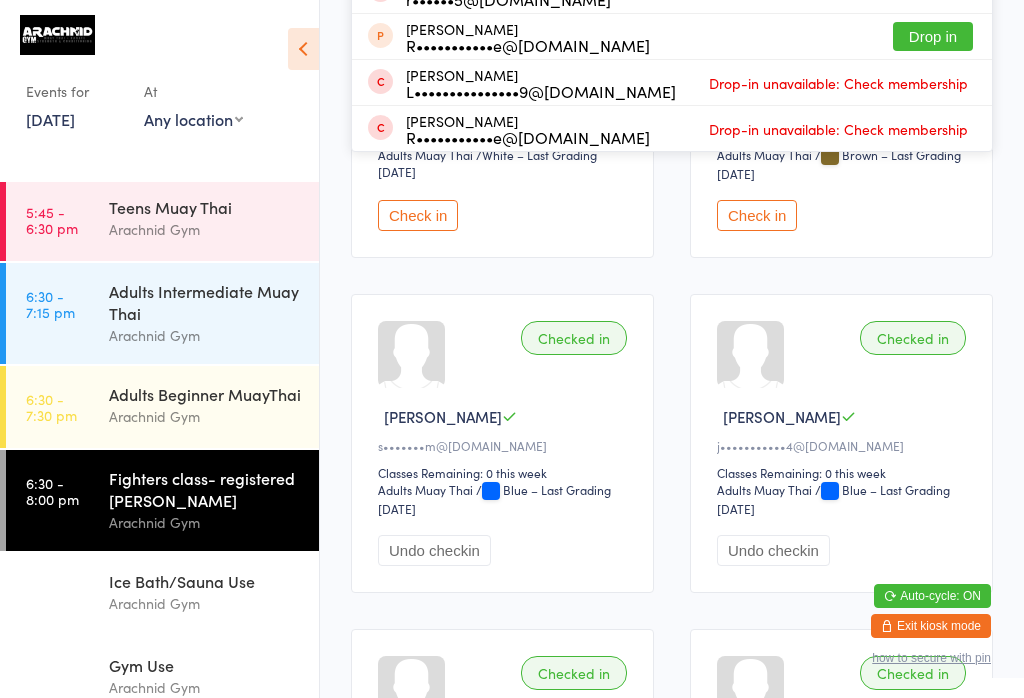 scroll, scrollTop: 393, scrollLeft: 0, axis: vertical 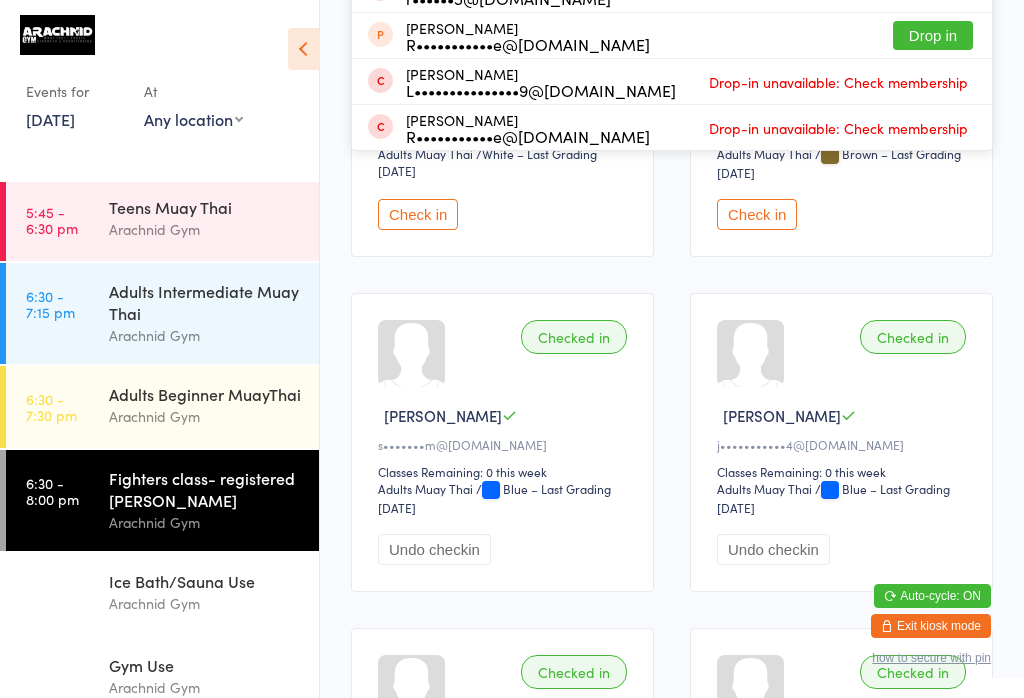 click on "Adults Intermediate Muay Thai" at bounding box center [205, 302] 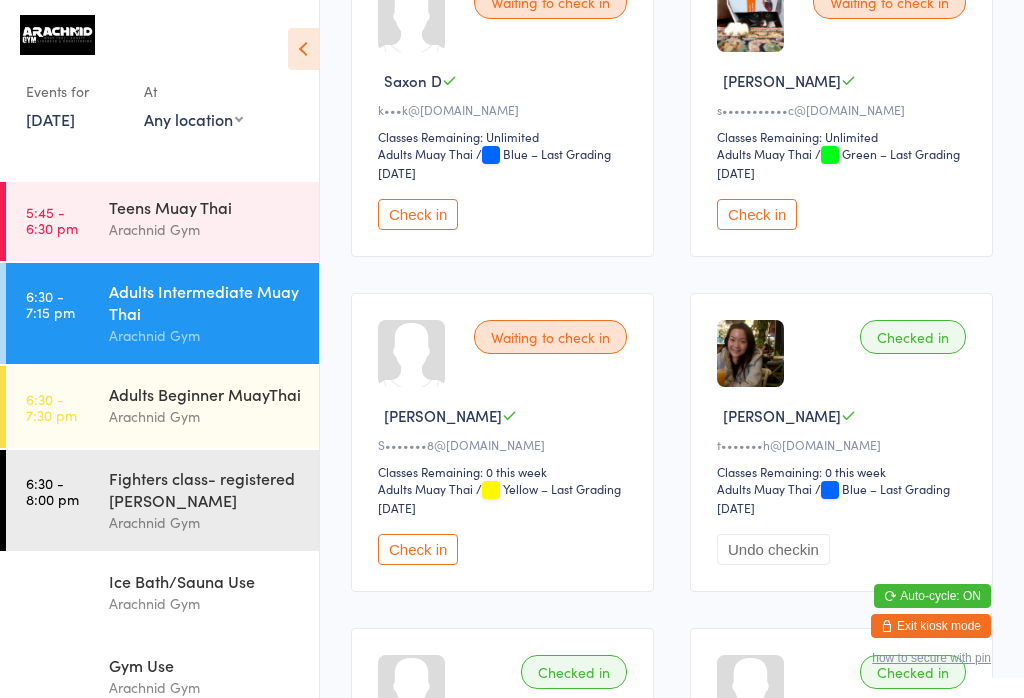 scroll, scrollTop: 49, scrollLeft: 0, axis: vertical 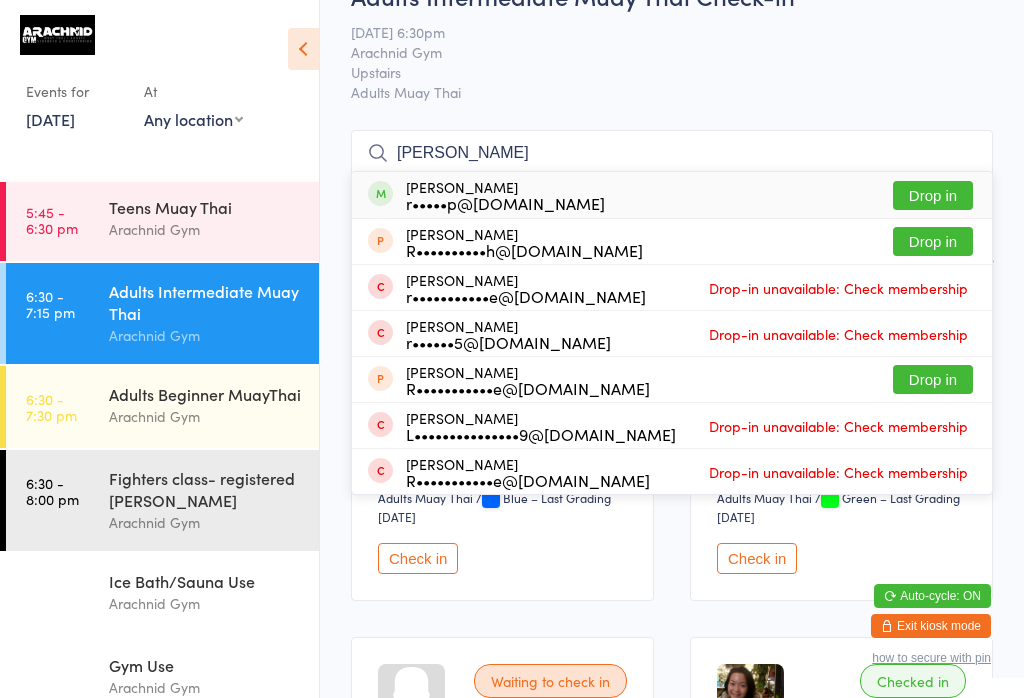 type on "Renae" 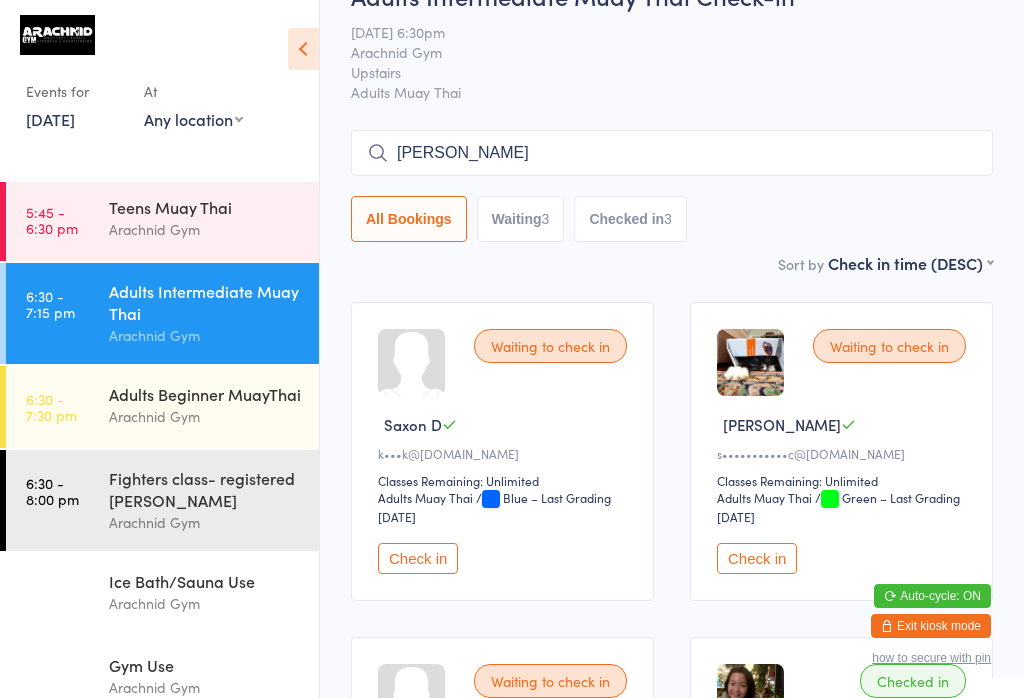 type 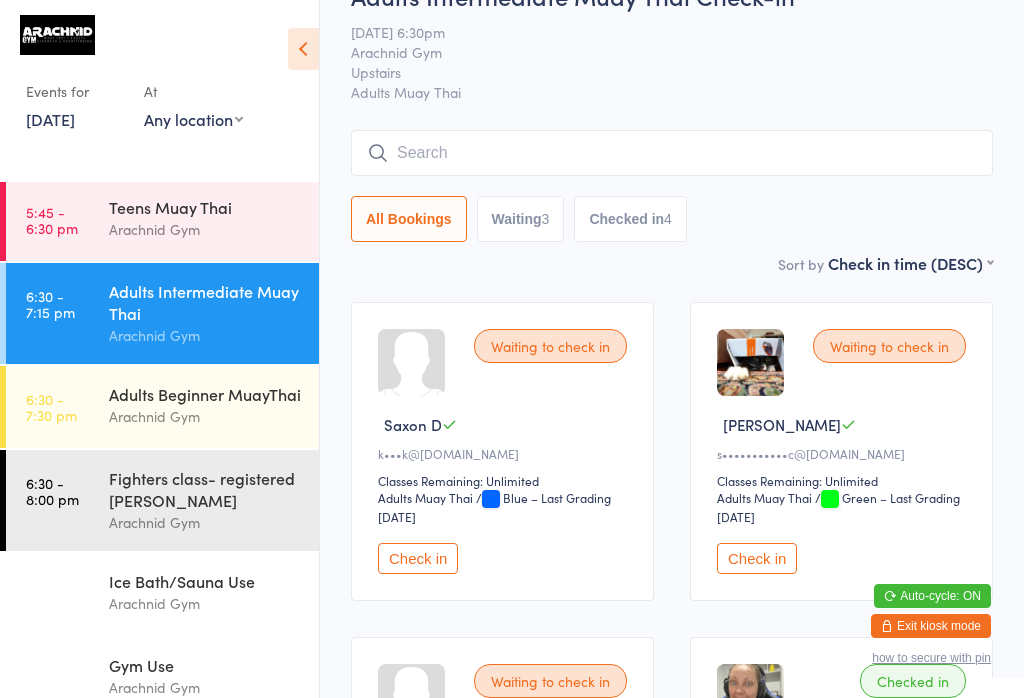 click on "Check in" at bounding box center [418, 558] 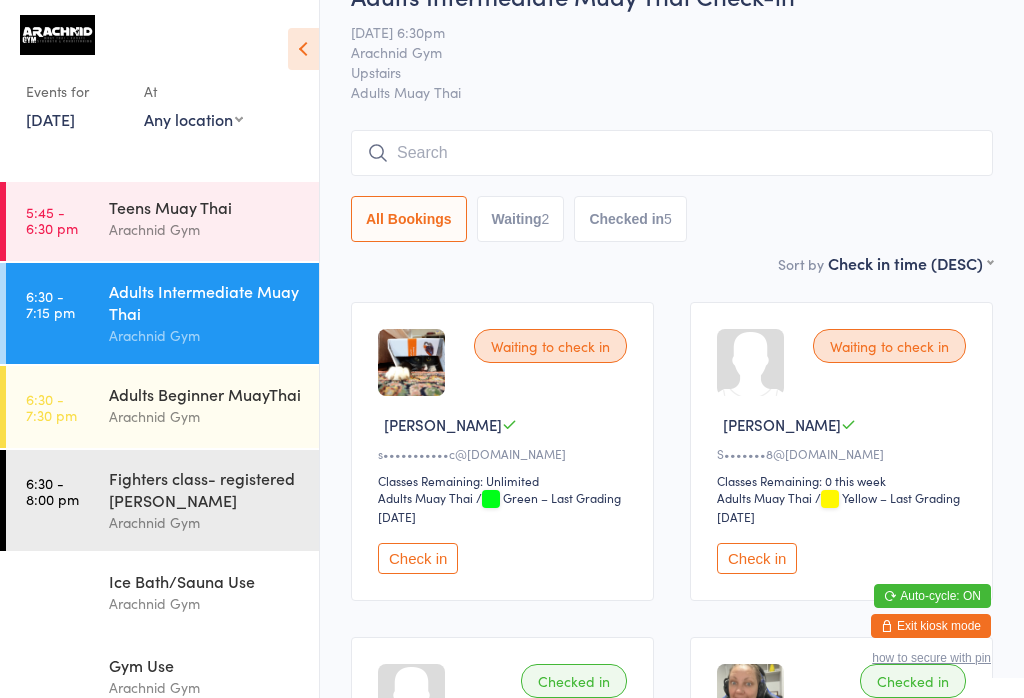 click on "Adults Beginner MuayThai" at bounding box center (205, 394) 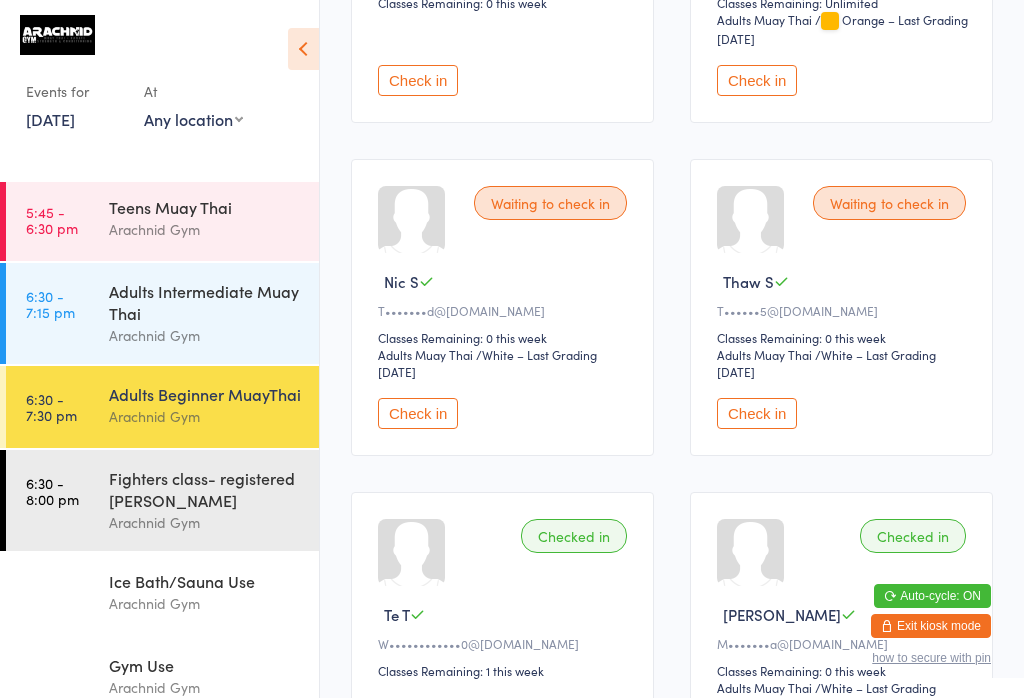 scroll, scrollTop: 533, scrollLeft: 0, axis: vertical 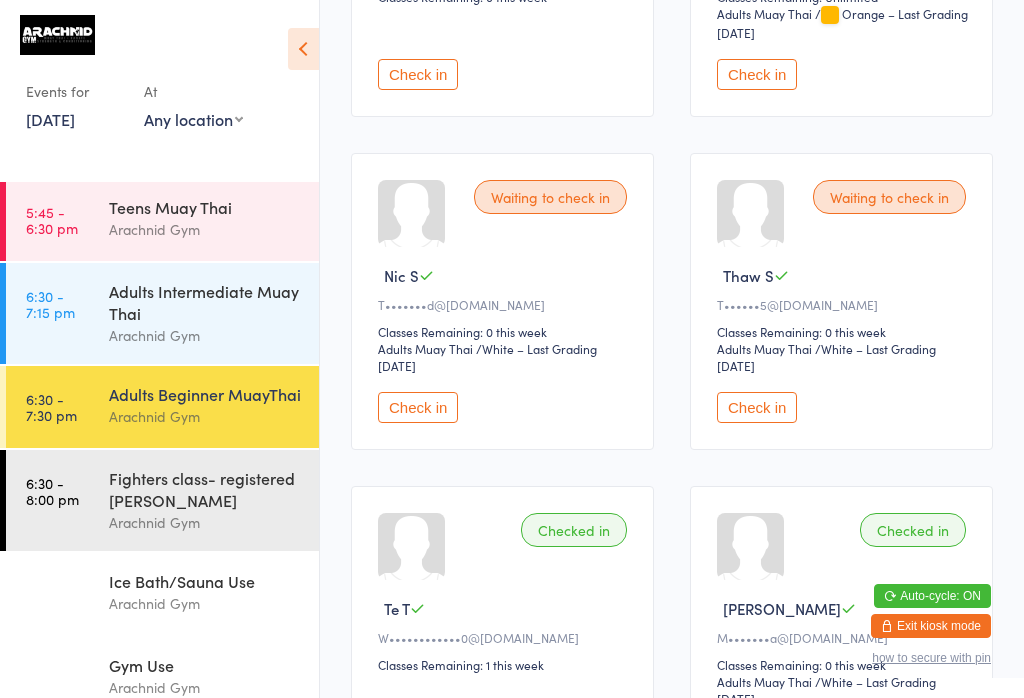 click on "Check in" at bounding box center [757, 407] 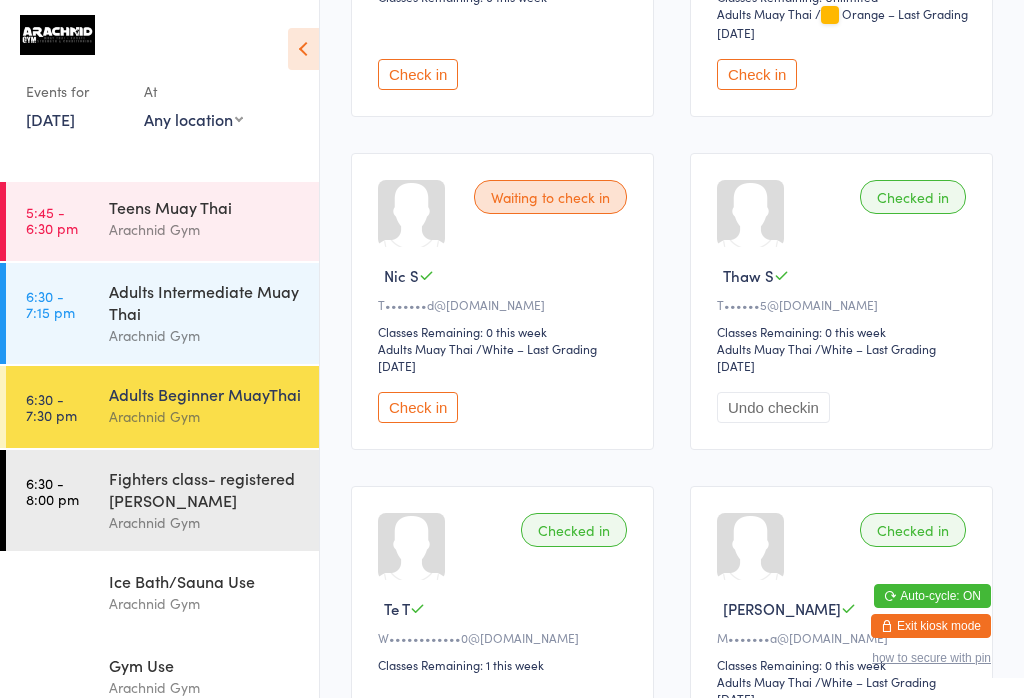 click on "Arachnid Gym" at bounding box center [205, 416] 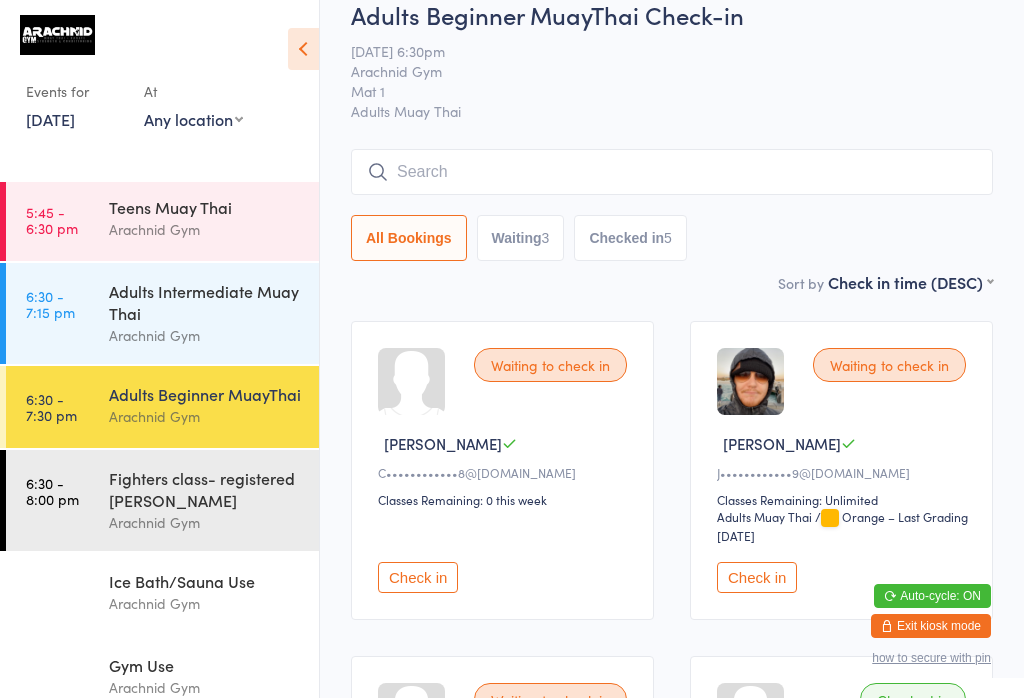 scroll, scrollTop: 16, scrollLeft: 0, axis: vertical 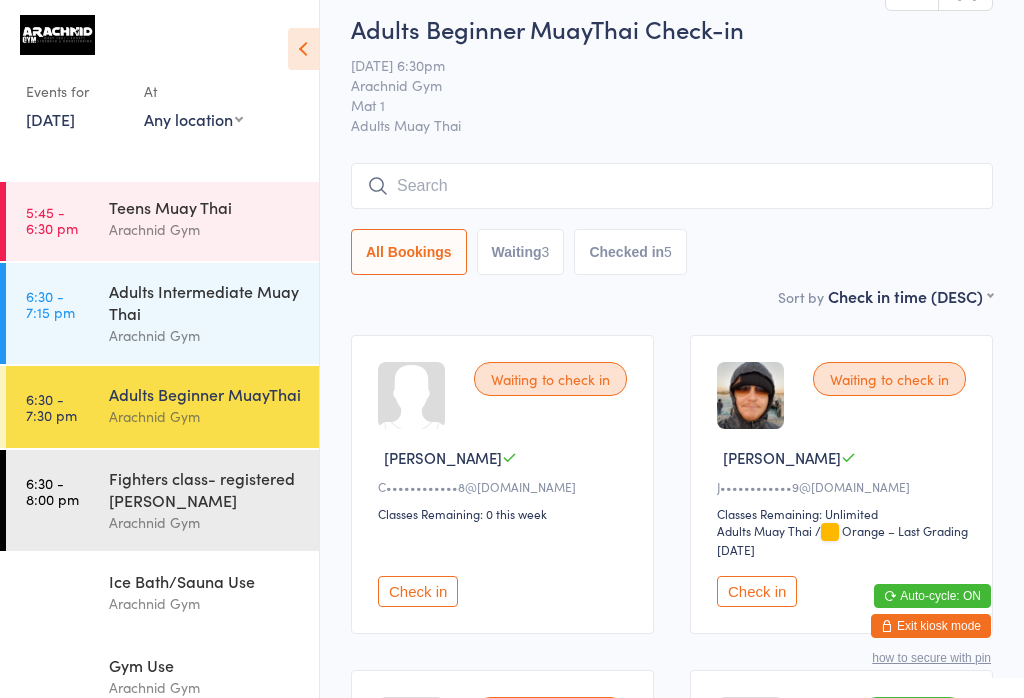 click at bounding box center (672, 186) 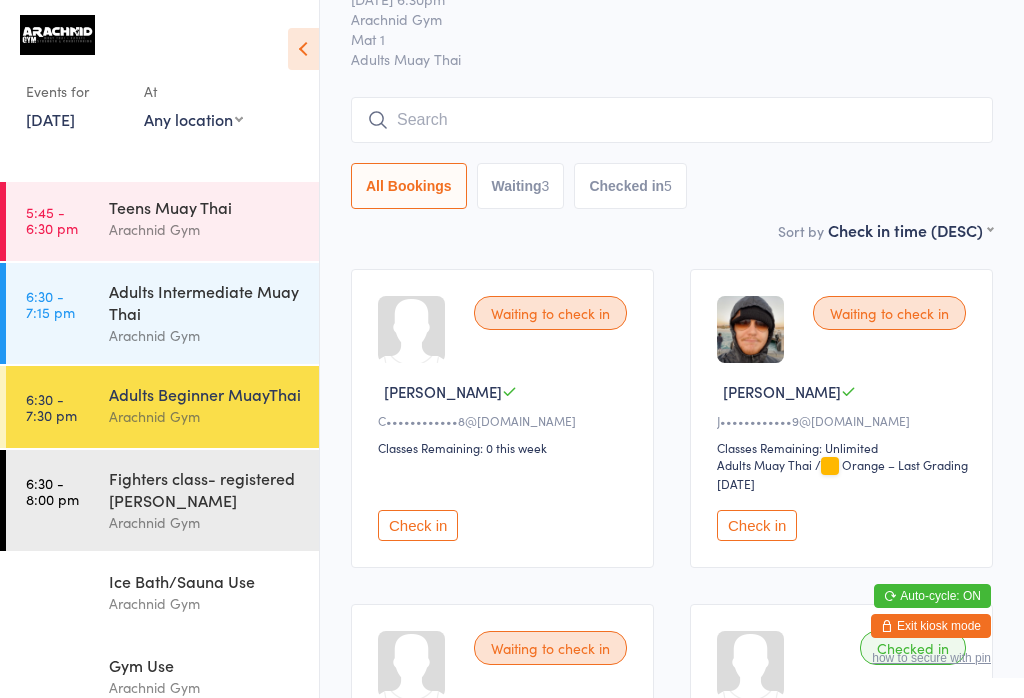 scroll, scrollTop: 181, scrollLeft: 0, axis: vertical 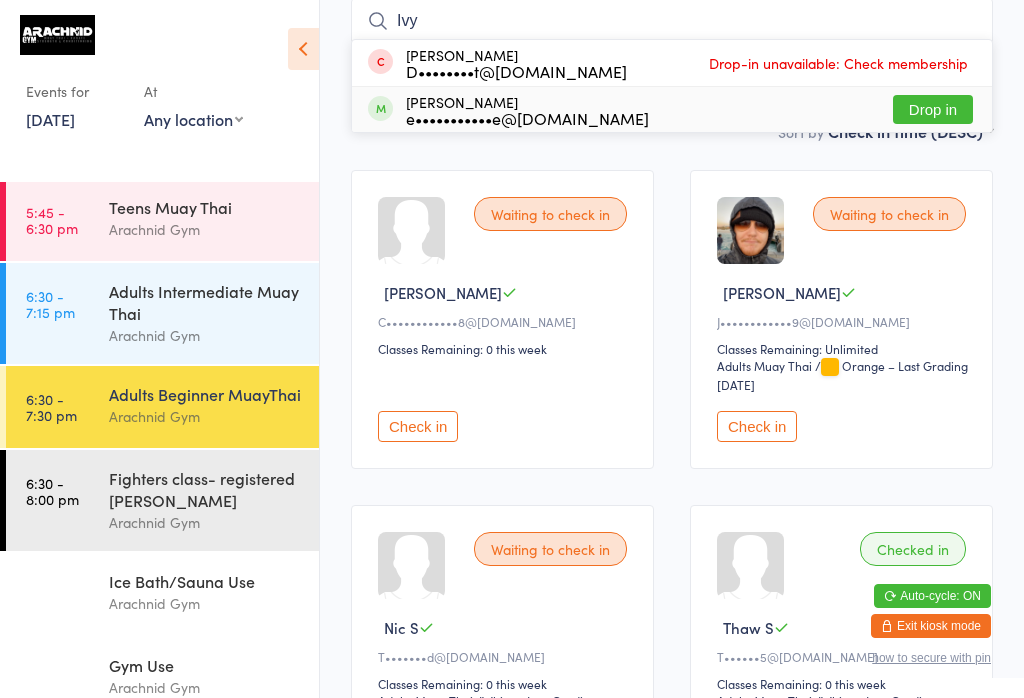 type on "Ivy" 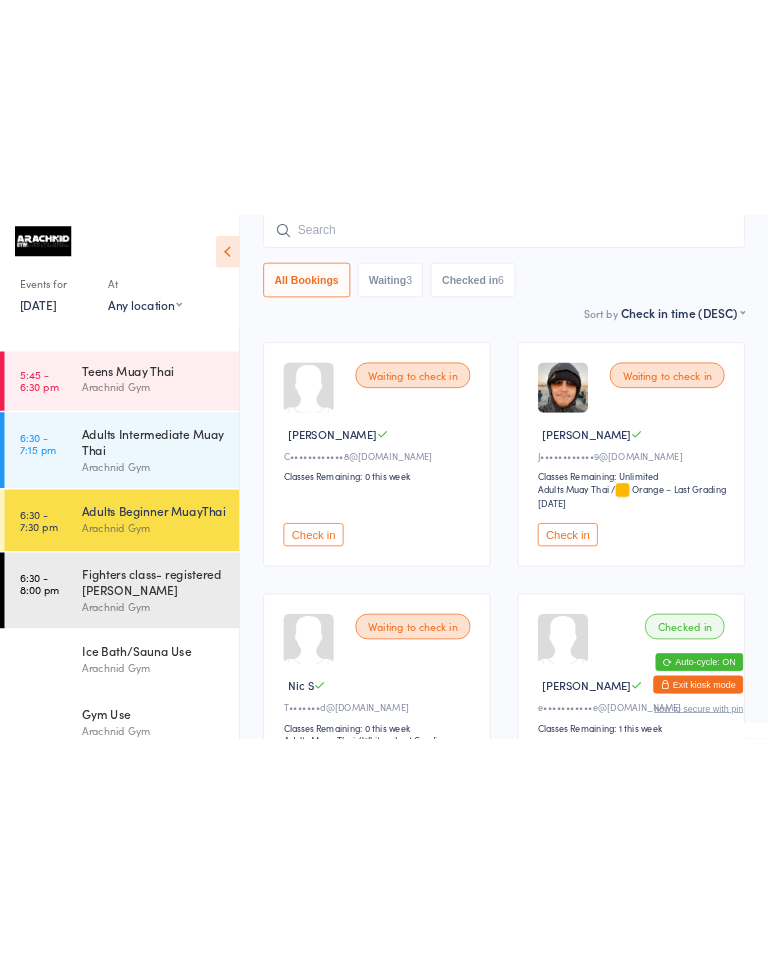 scroll, scrollTop: 0, scrollLeft: 0, axis: both 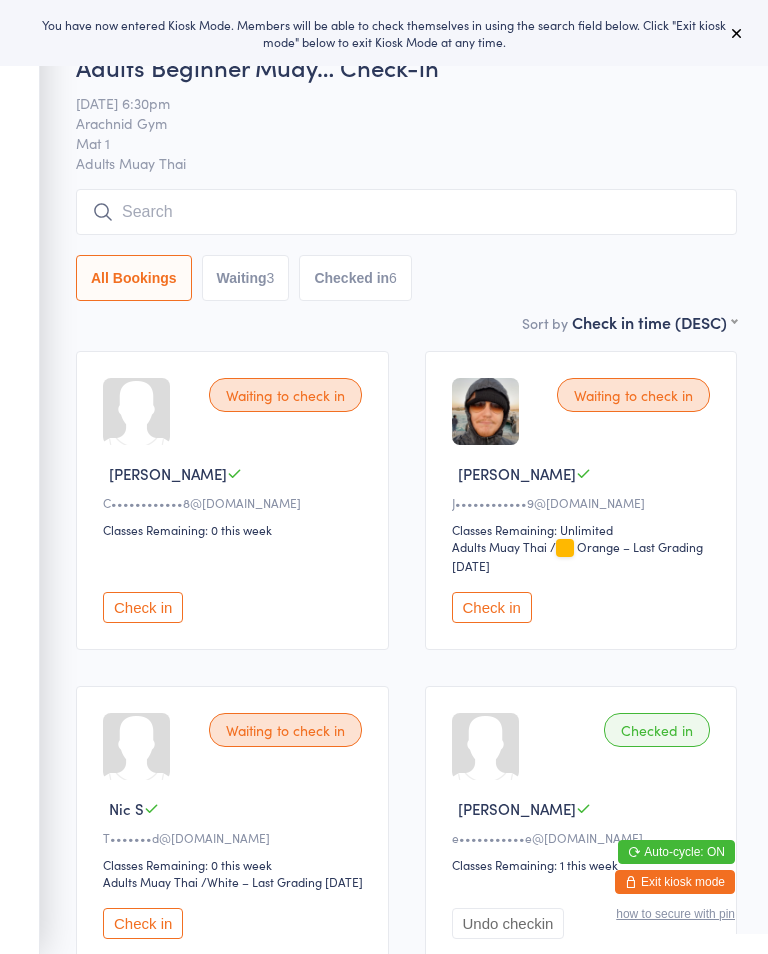 click at bounding box center [737, 33] 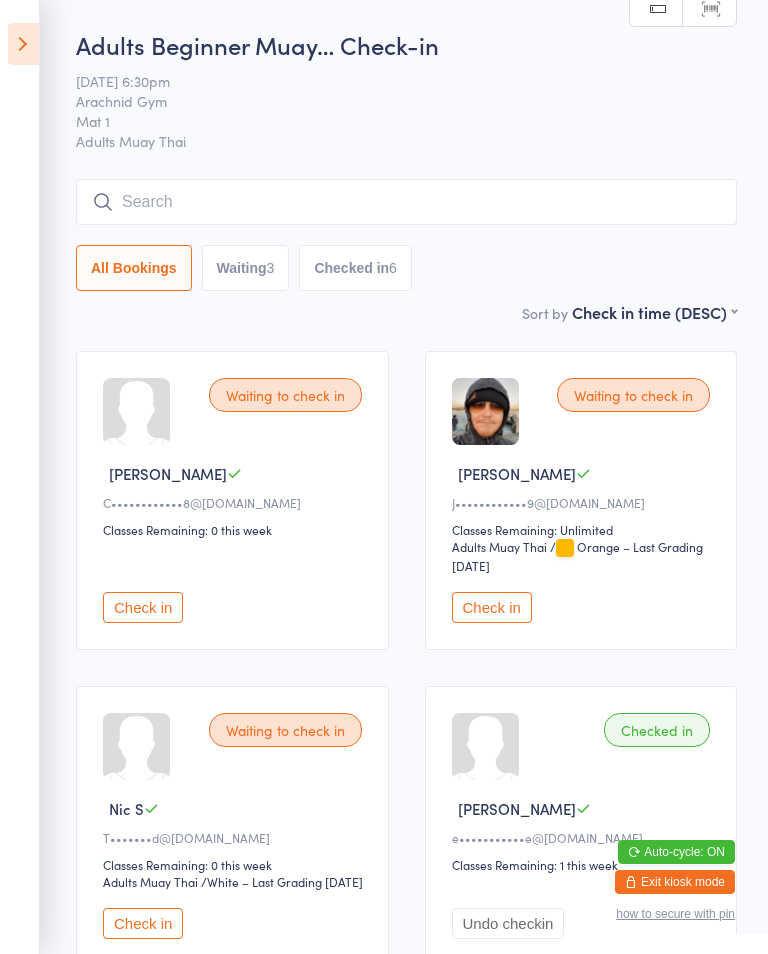 click on "Exit kiosk mode" at bounding box center [675, 882] 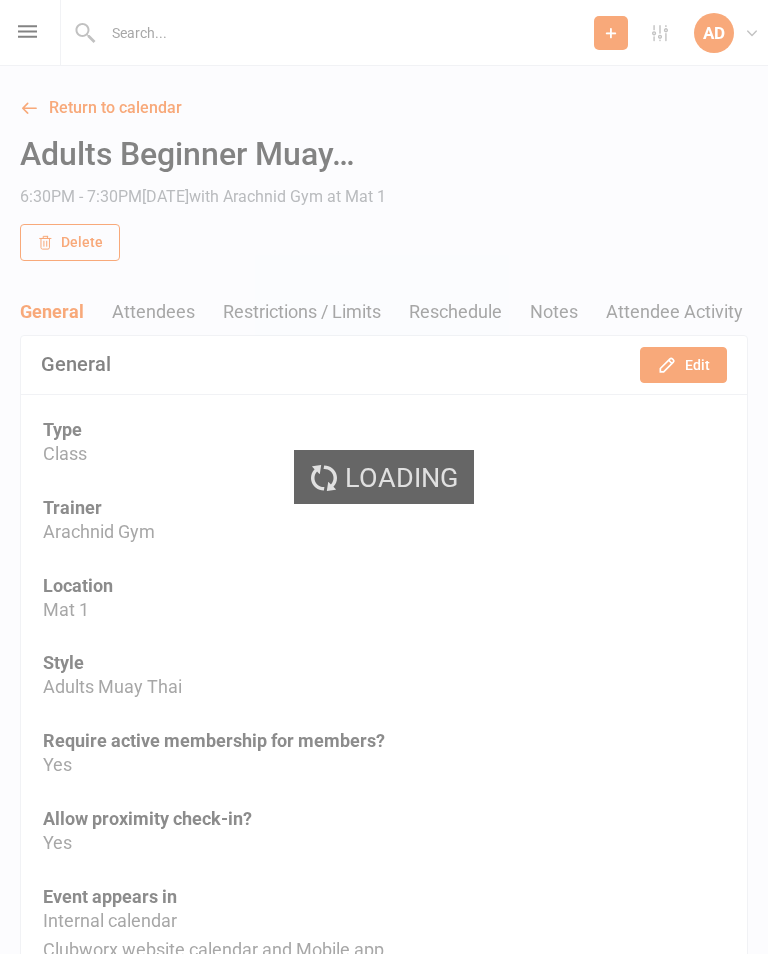 scroll, scrollTop: 0, scrollLeft: 0, axis: both 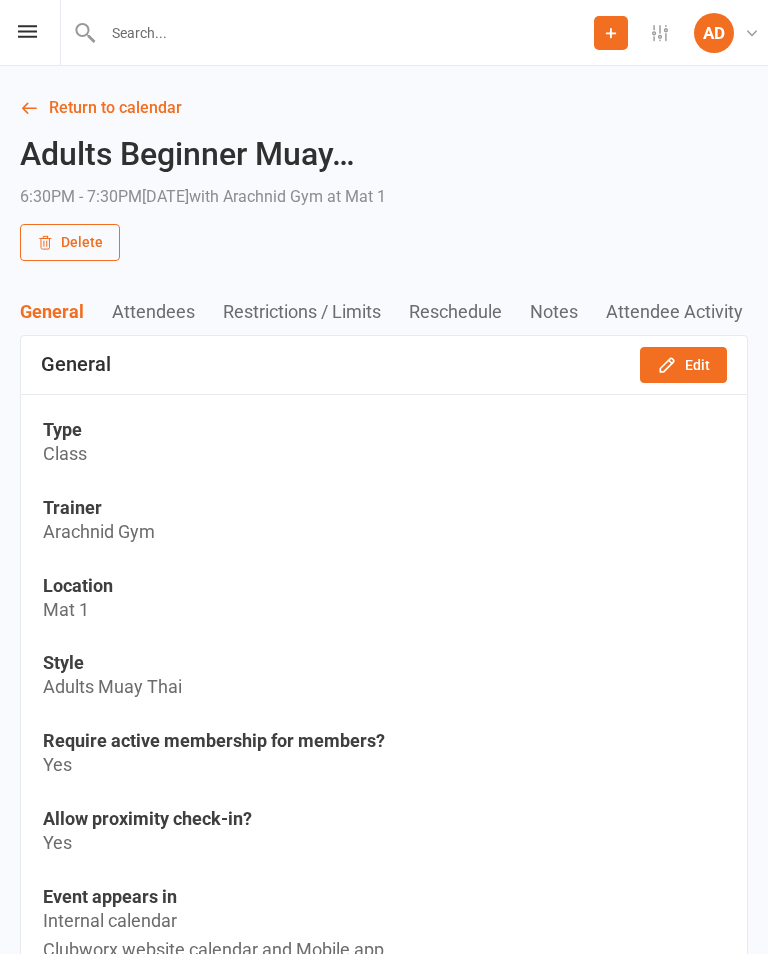 click on "AD" at bounding box center [714, 33] 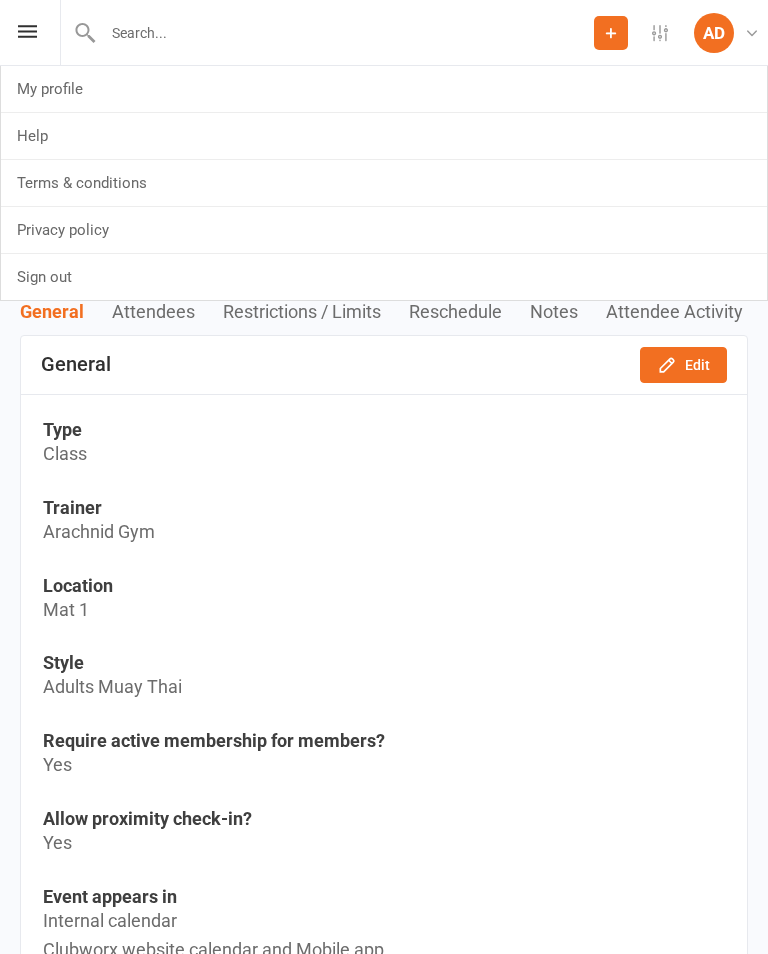 click on "Sign out" at bounding box center [384, 277] 